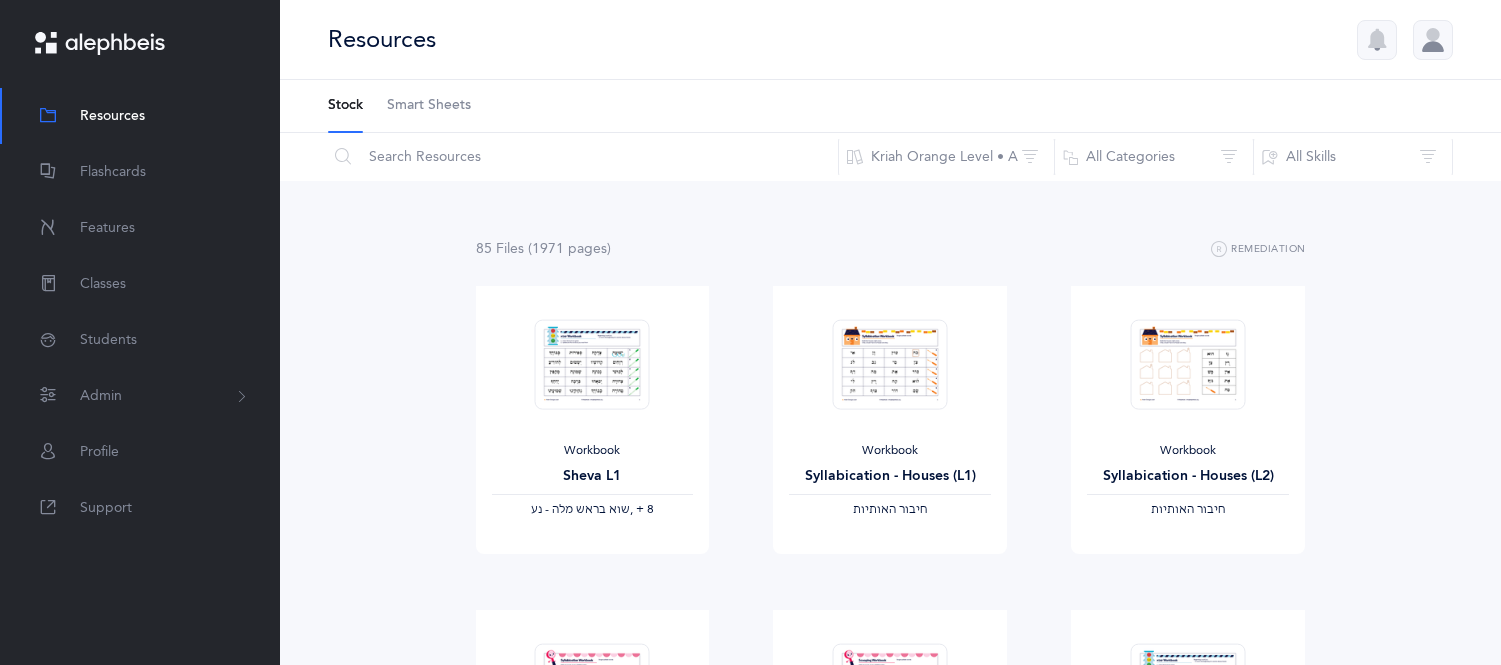 scroll, scrollTop: 2266, scrollLeft: 0, axis: vertical 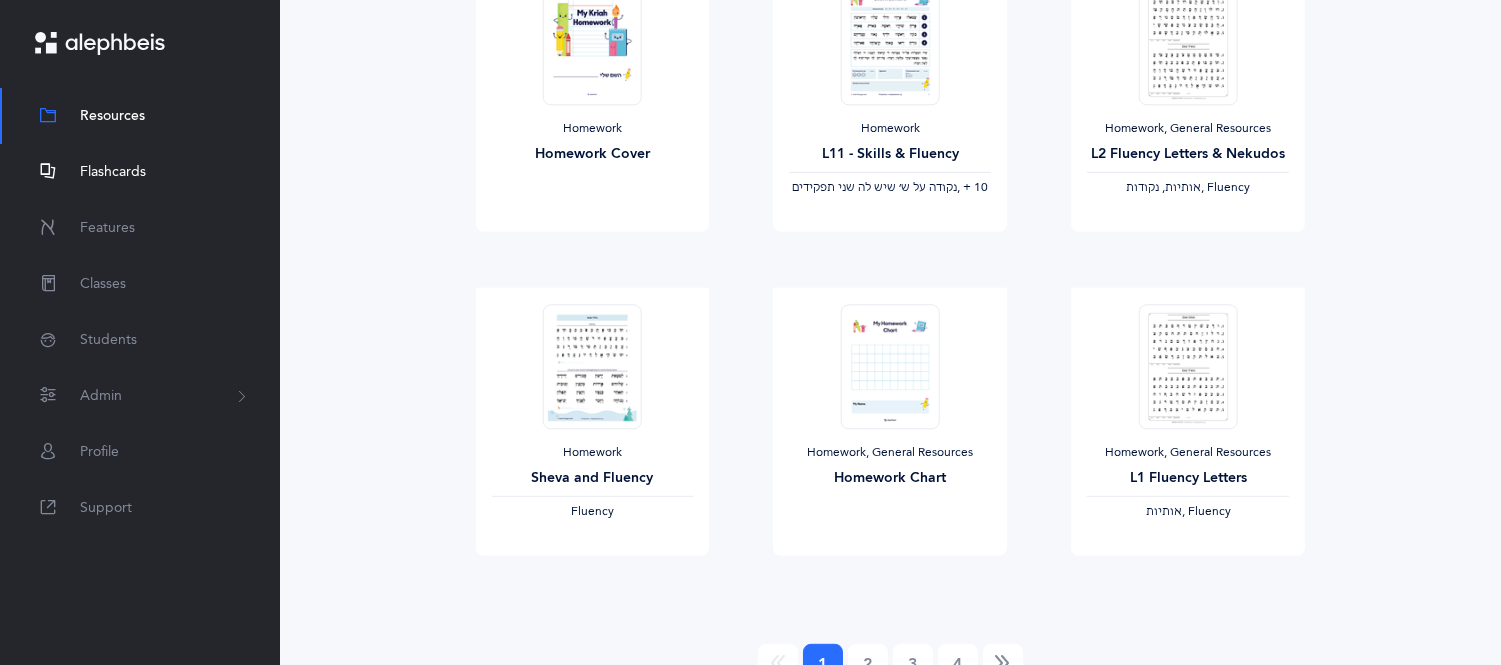 click on "Flashcards" at bounding box center [140, 172] 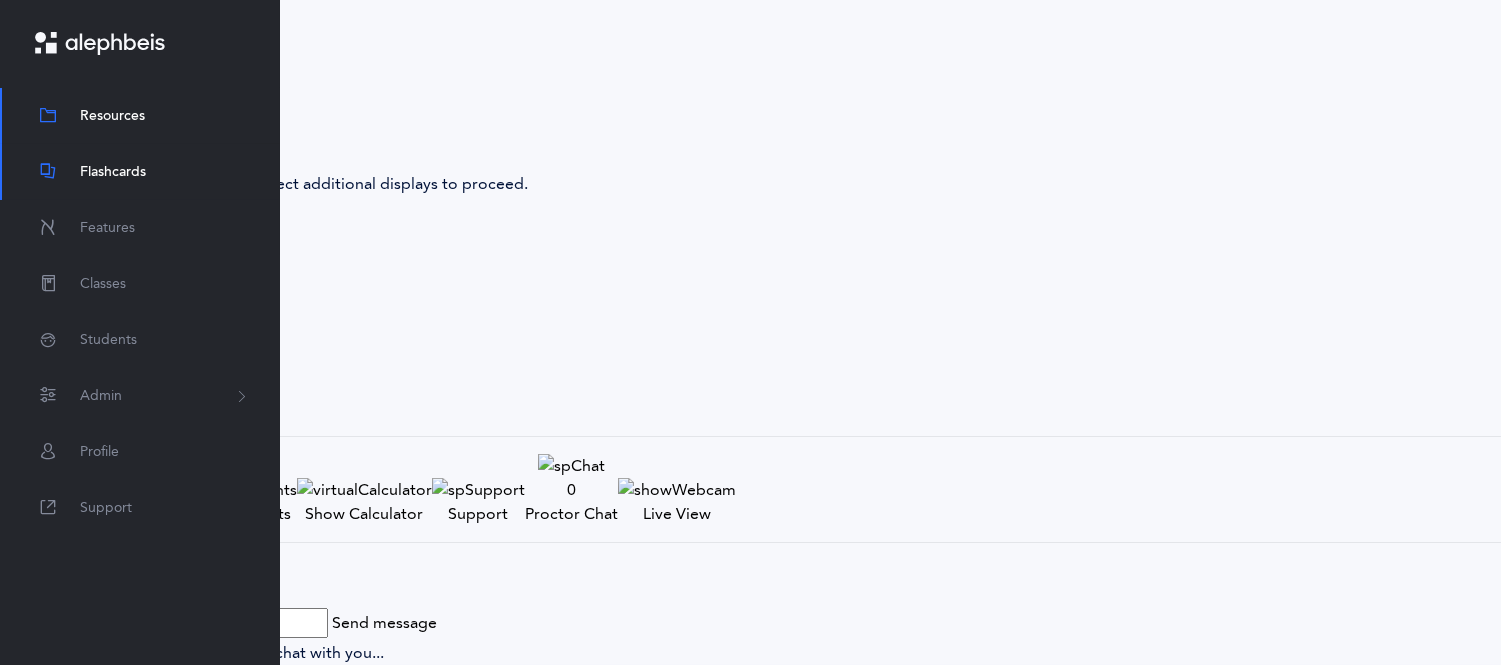 scroll, scrollTop: 0, scrollLeft: 0, axis: both 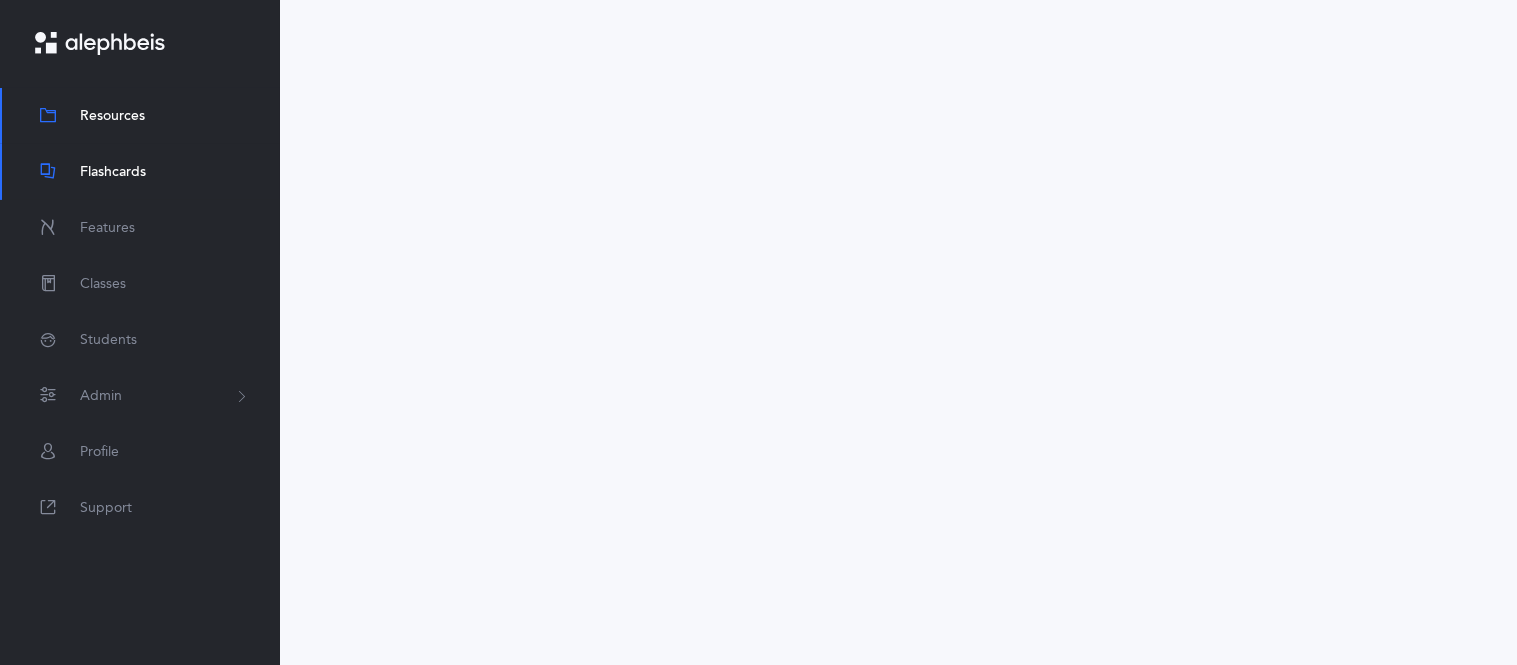 click on "Flashcards" at bounding box center (140, 172) 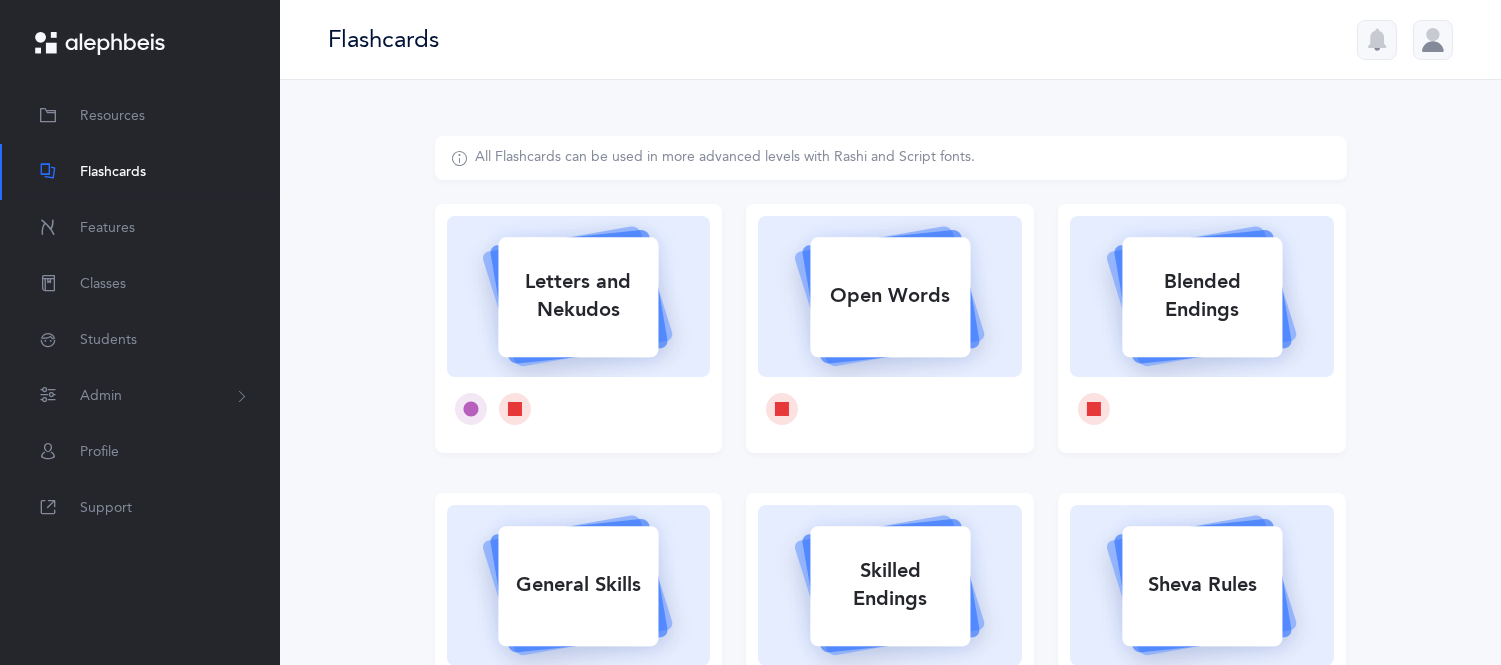 click on "Letters and Nekudos" at bounding box center [578, 296] 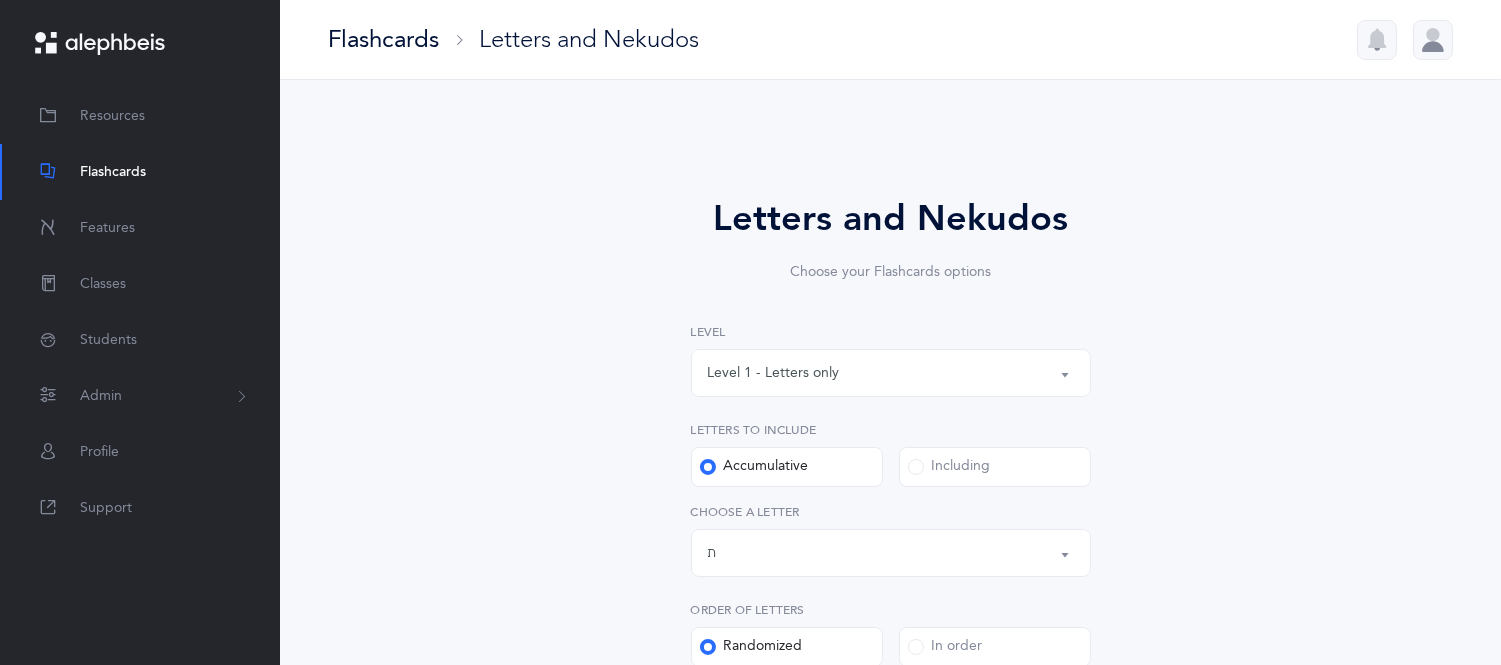 click on "Level 1 - Letters only" at bounding box center (774, 373) 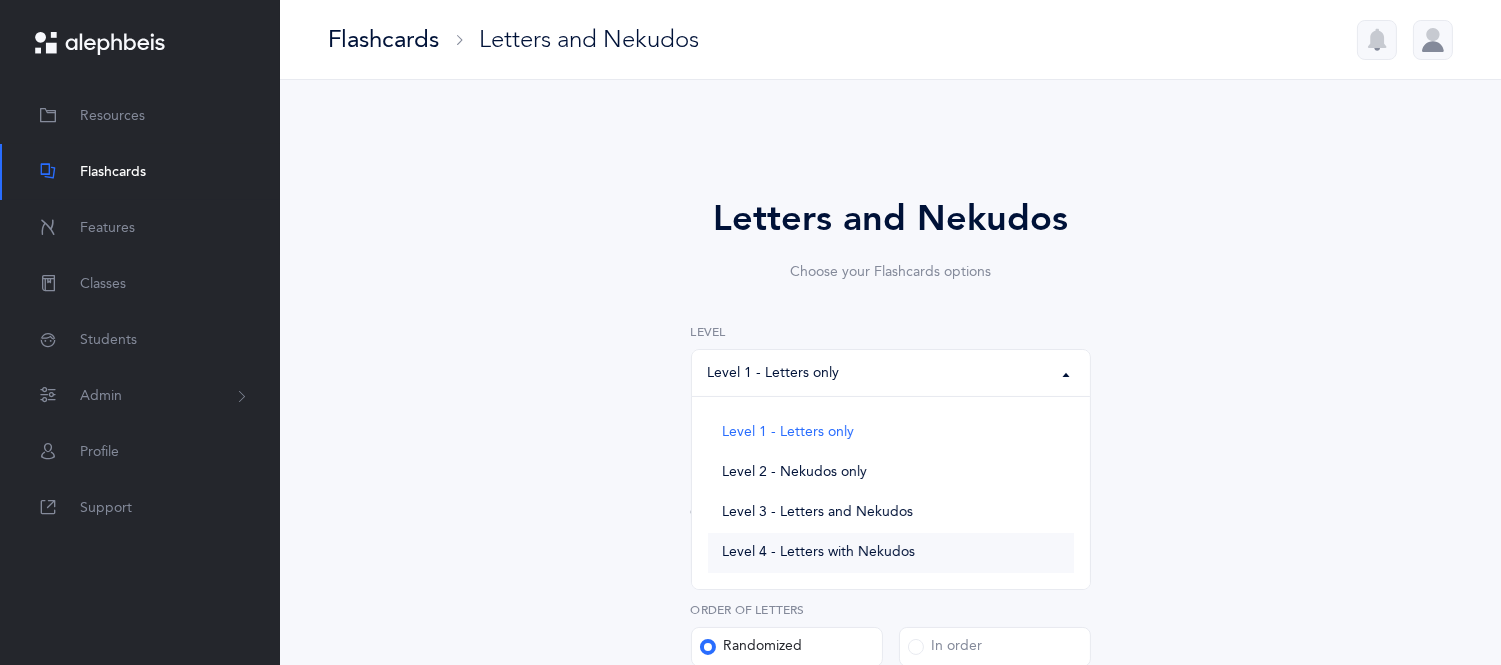 click on "Level 4 - Letters with Nekudos" at bounding box center [891, 553] 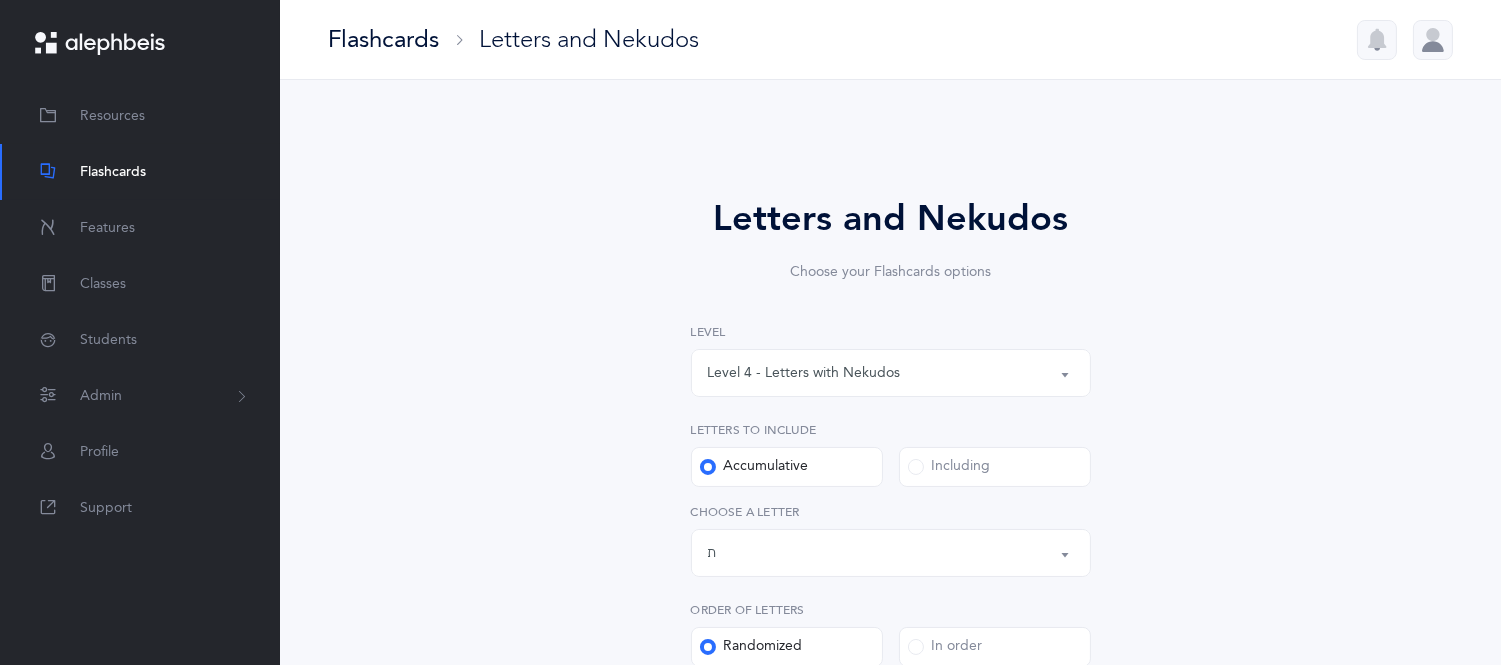 click on "Letters and Nekudos   Choose your Flashcards options         Level 1 - Letters only
Level 2 - Nekudos only
Level 3 - Letters and Nekudos
Level 4 - Letters with Nekudos
Level 4 - Letters with Nekudos   Level 1 - Letters only
Level 2 - Nekudos only
Level 3 - Letters and Nekudos
Level 4 - Letters with Nekudos
Level
Letters to include
Accumulative
Including
א
בּ
ב
ג
ד
ה
ו
ז
ח
ט
י
כּ
ךּ
כ
ך
ל
מ
נ
ן
ס
ע
פּ
פ
צ
ק
ר
שׁ
שׂ
תּ
ת
Letters up until: ת   א
בּ
ב
ג
ד
ה
ו
ז
ח
ט
י
כּ
ךּ
כ
ך
ל
מ
נ
ן
ס
ע
פּ
פ
צ
ק
ר
שׁ
שׂ
תּ
ת
Choose a letter
Order of letters
Randomized
In order
All Nekudos
קמץ
פתח
צירי
סגול
שוא
חולם חסר
חולם מלא
חיריק חסר
חיריק מלא" at bounding box center [891, 781] 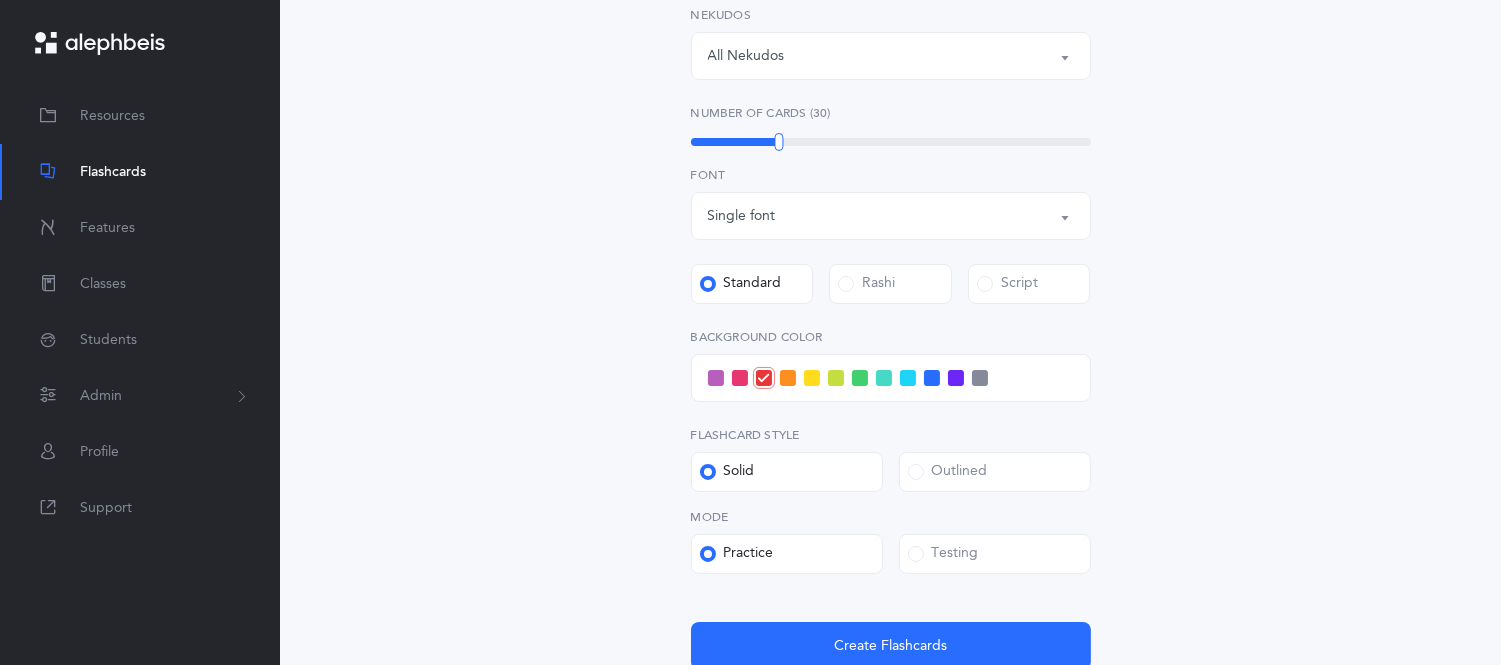 scroll, scrollTop: 711, scrollLeft: 0, axis: vertical 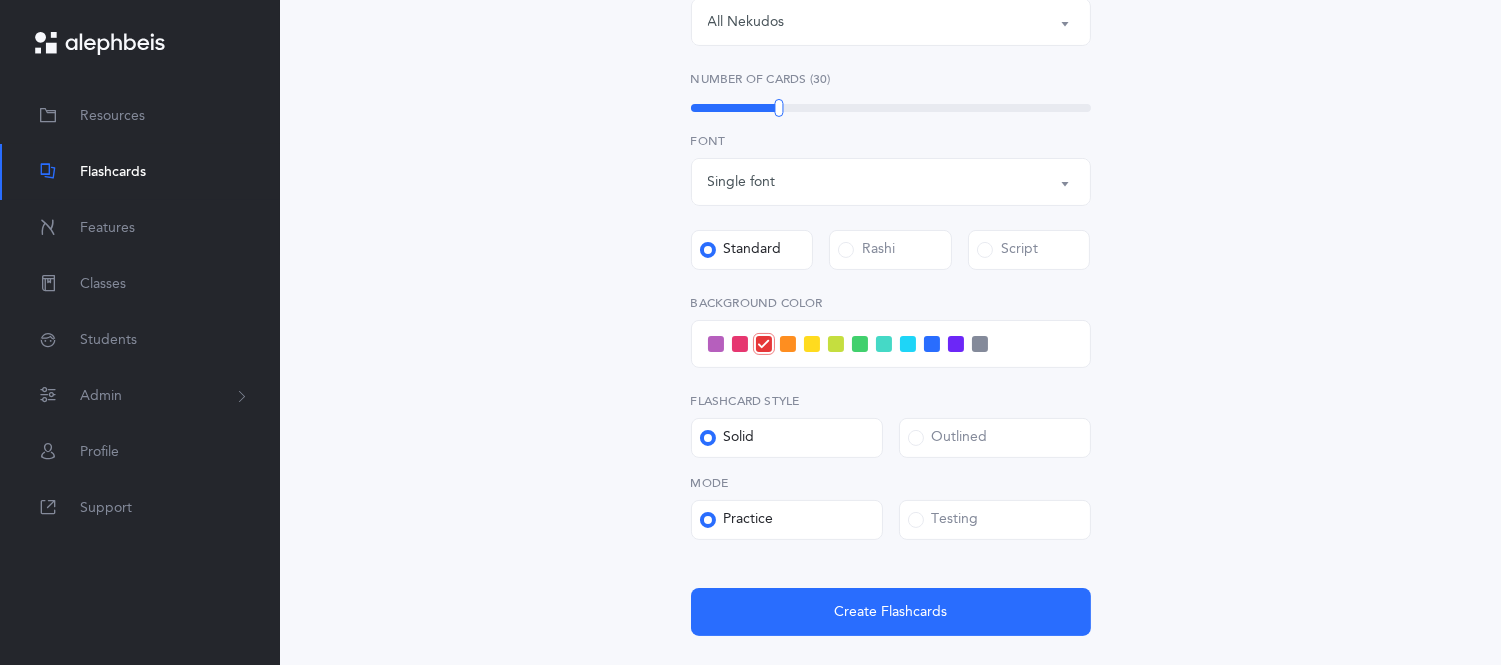 click at bounding box center [716, 344] 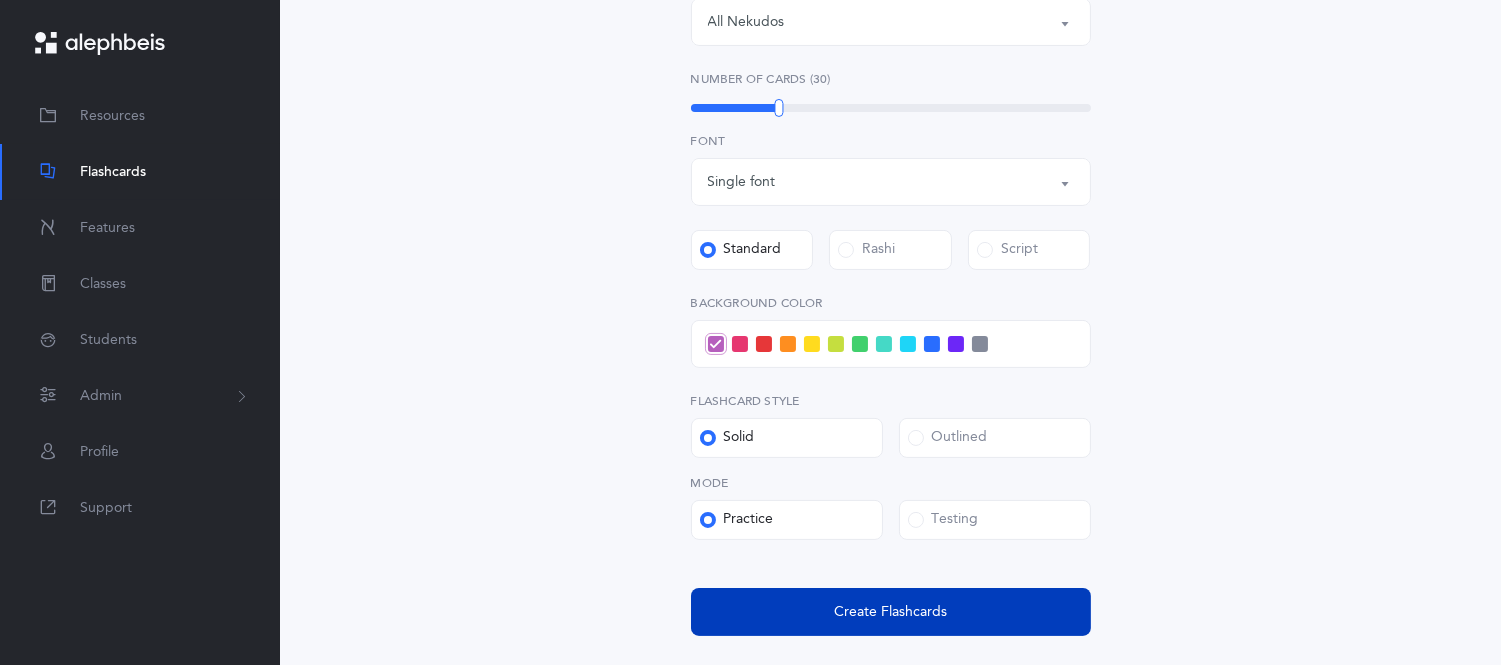 click on "Create Flashcards" at bounding box center (891, 612) 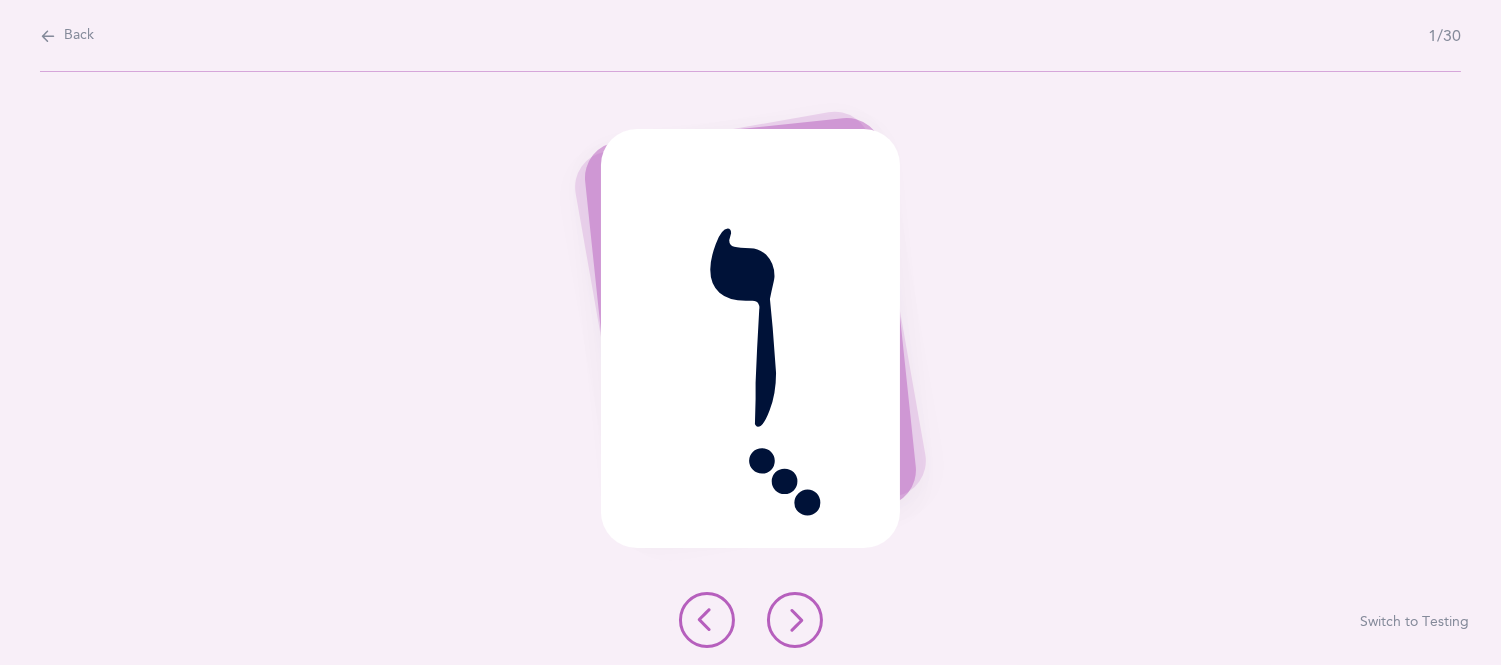 scroll, scrollTop: 0, scrollLeft: 0, axis: both 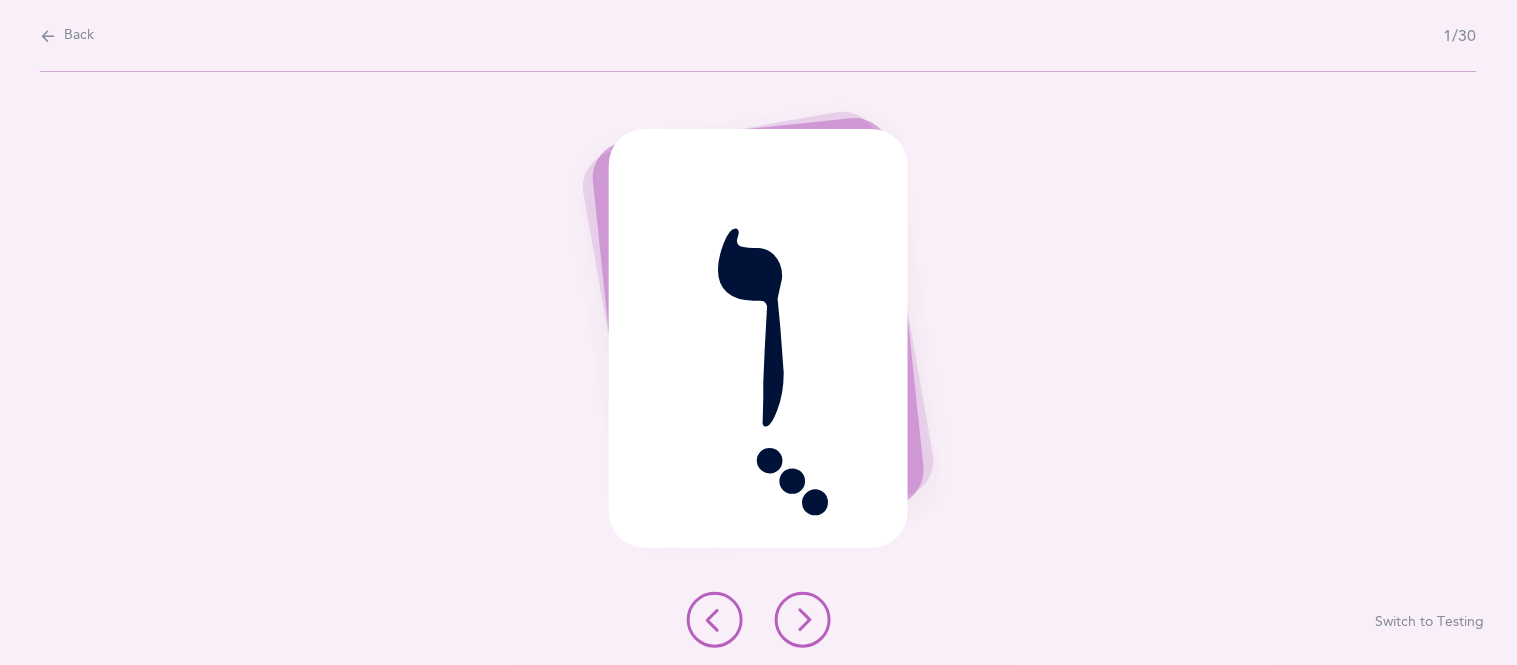 click at bounding box center (803, 620) 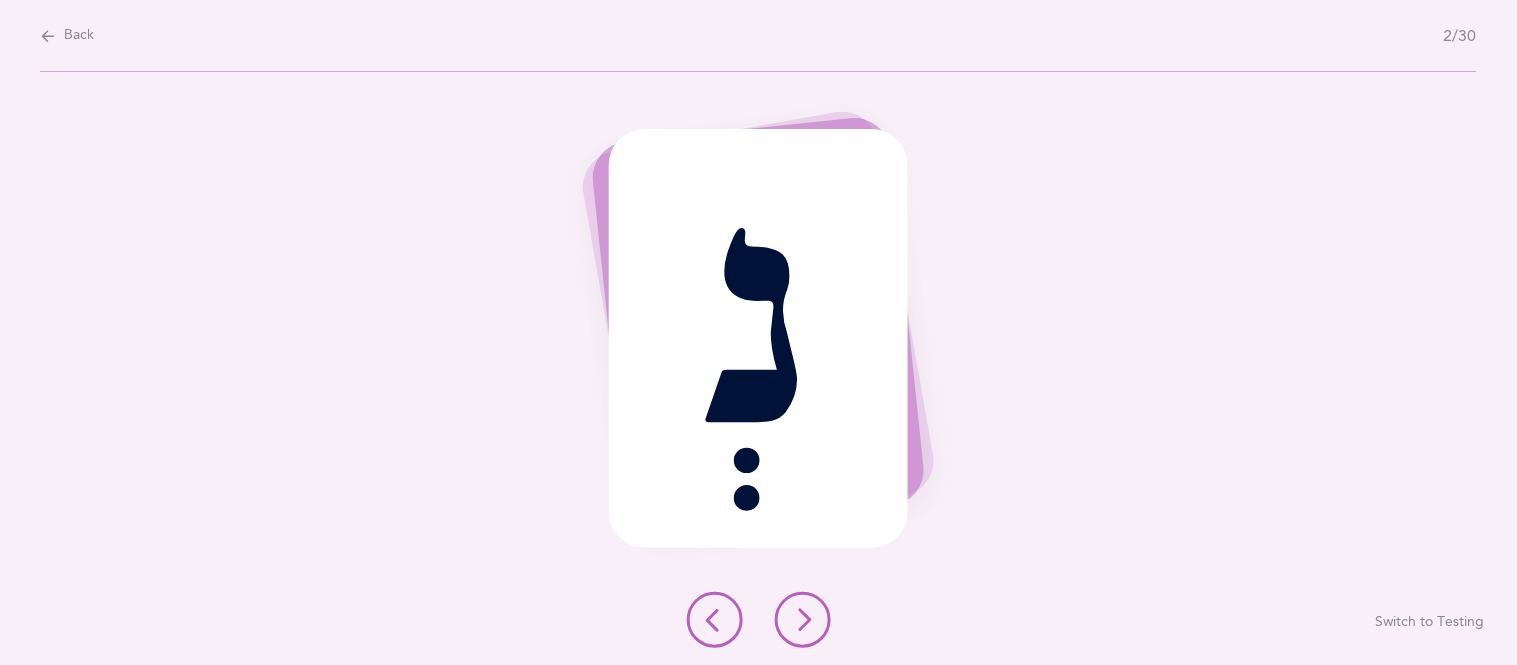 click at bounding box center (803, 620) 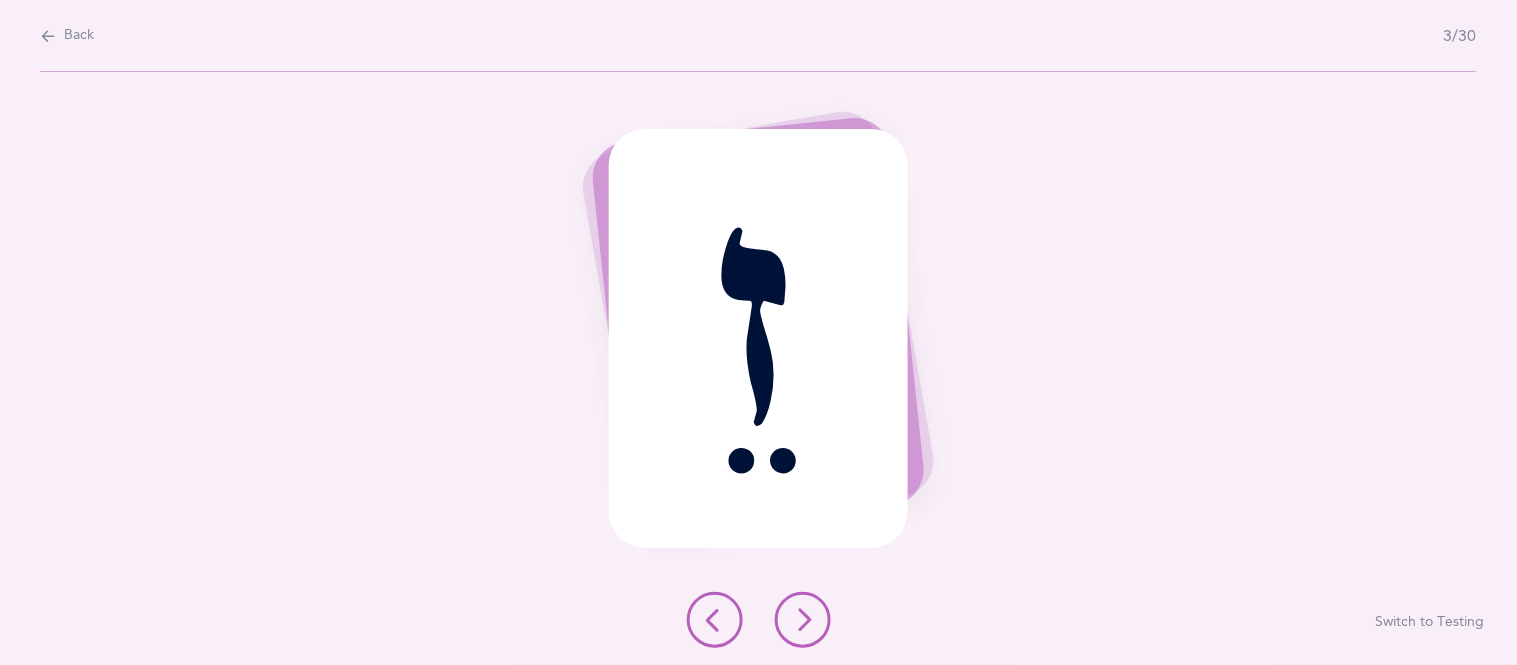 click at bounding box center [803, 620] 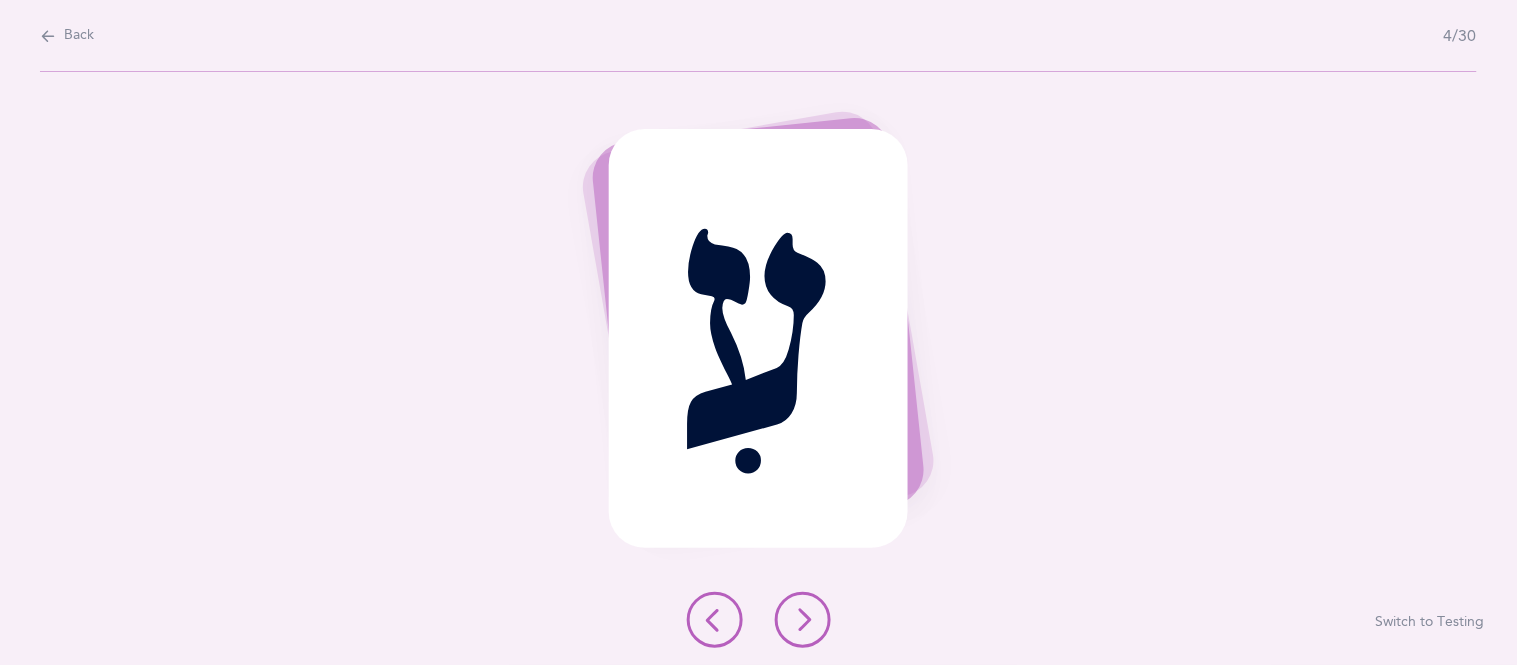 click at bounding box center [803, 620] 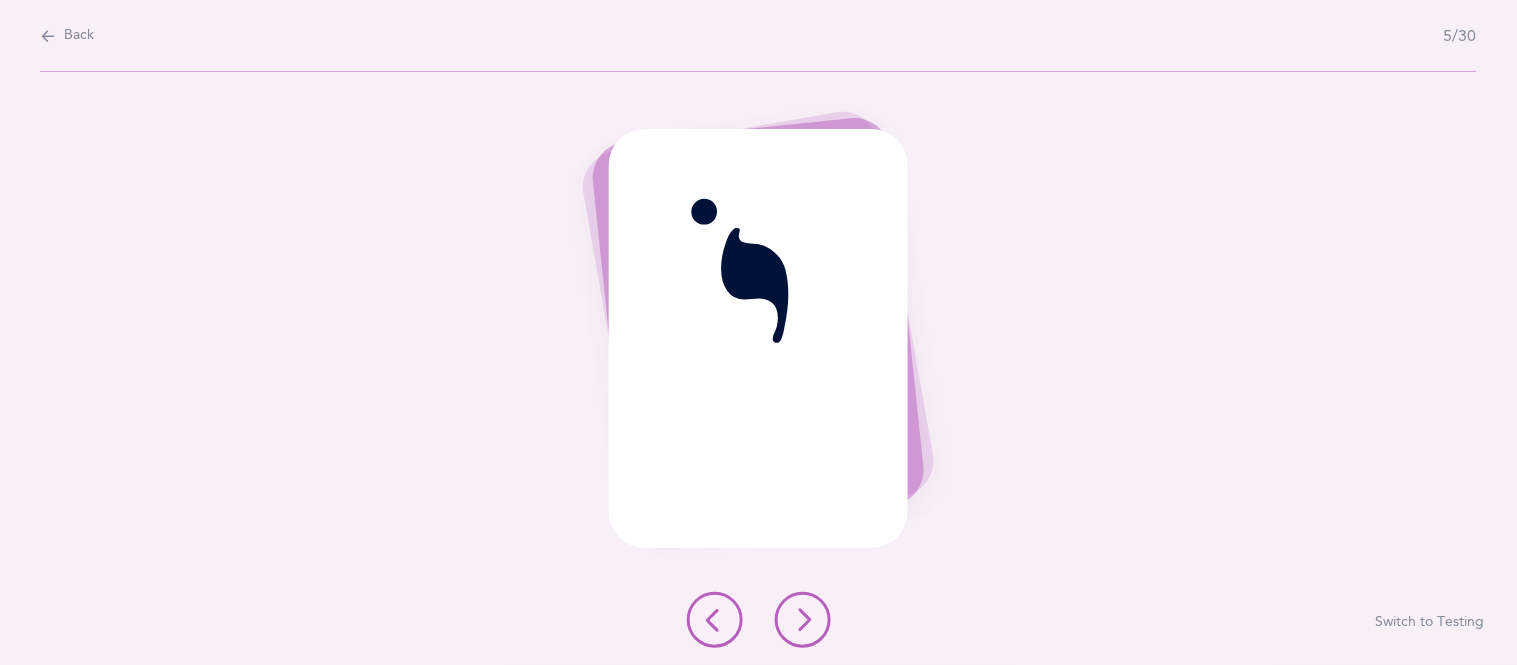click at bounding box center (803, 620) 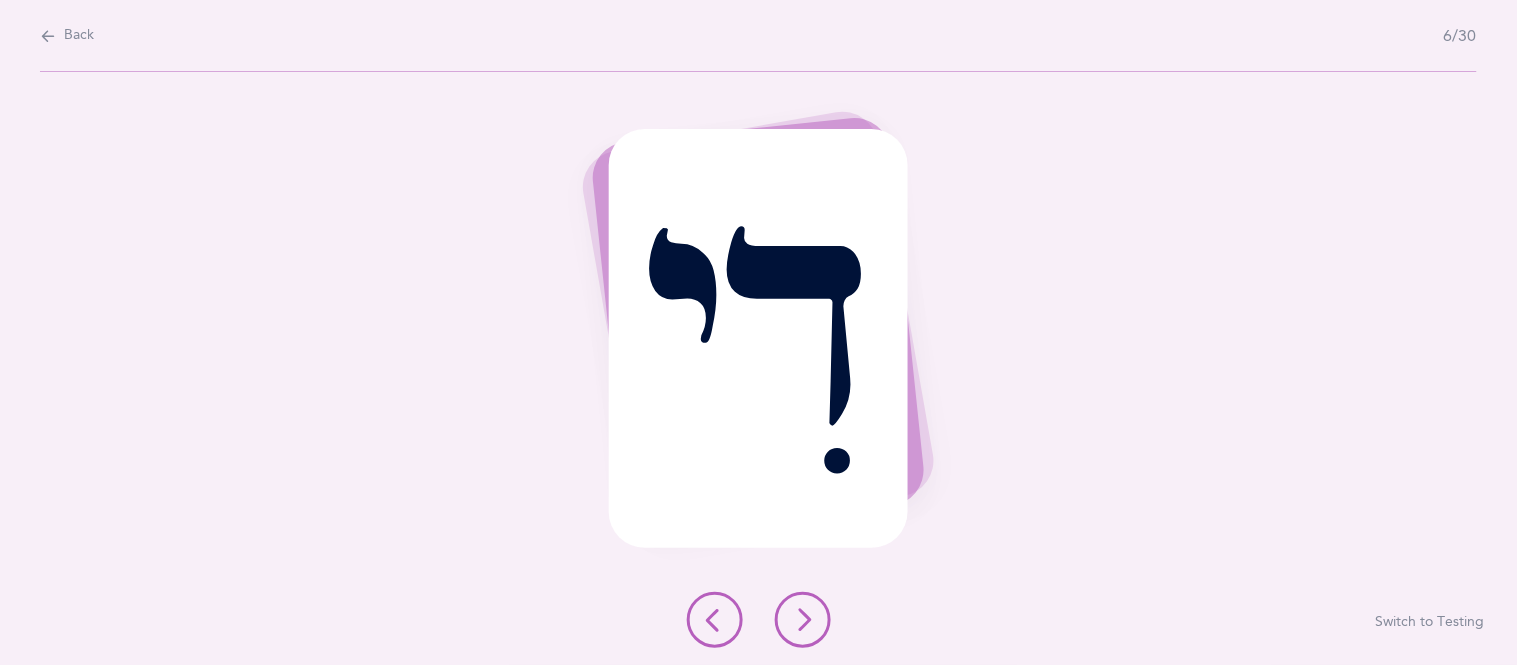 click at bounding box center (803, 620) 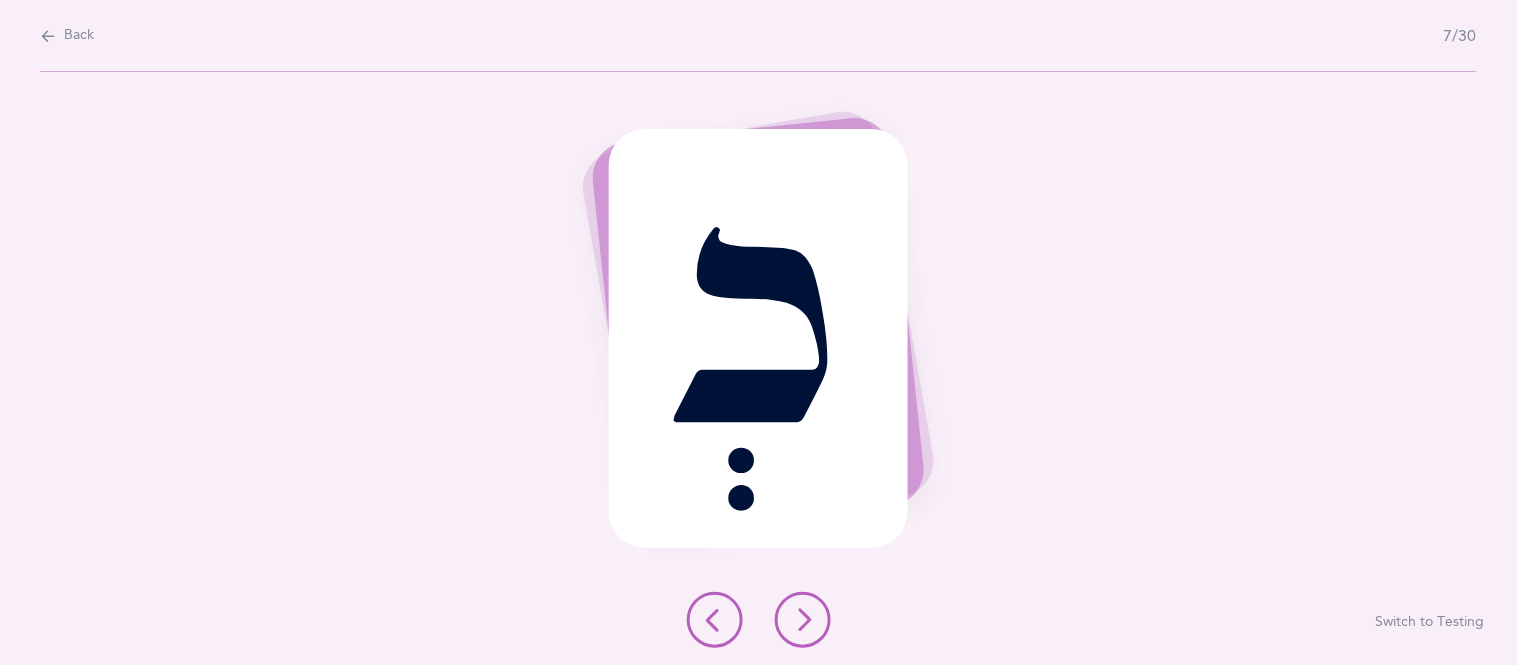 click at bounding box center [803, 620] 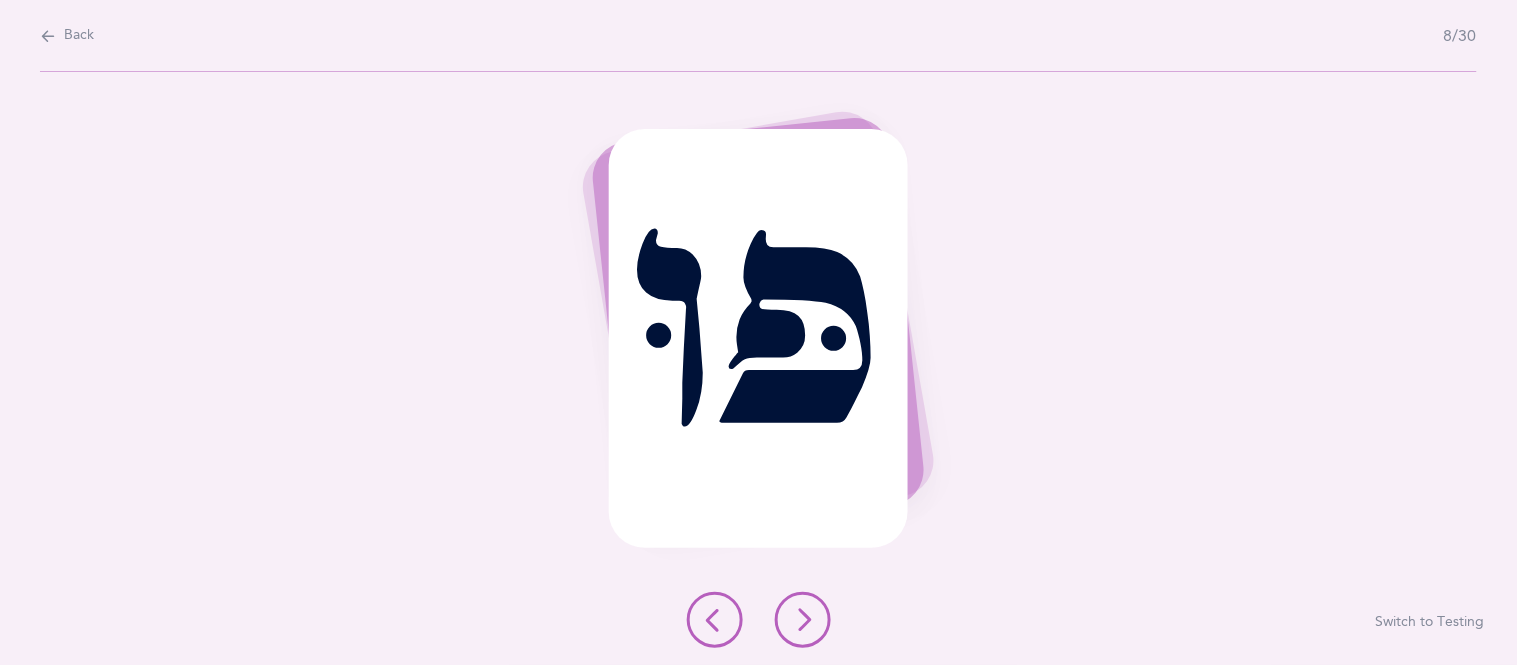 click at bounding box center (803, 620) 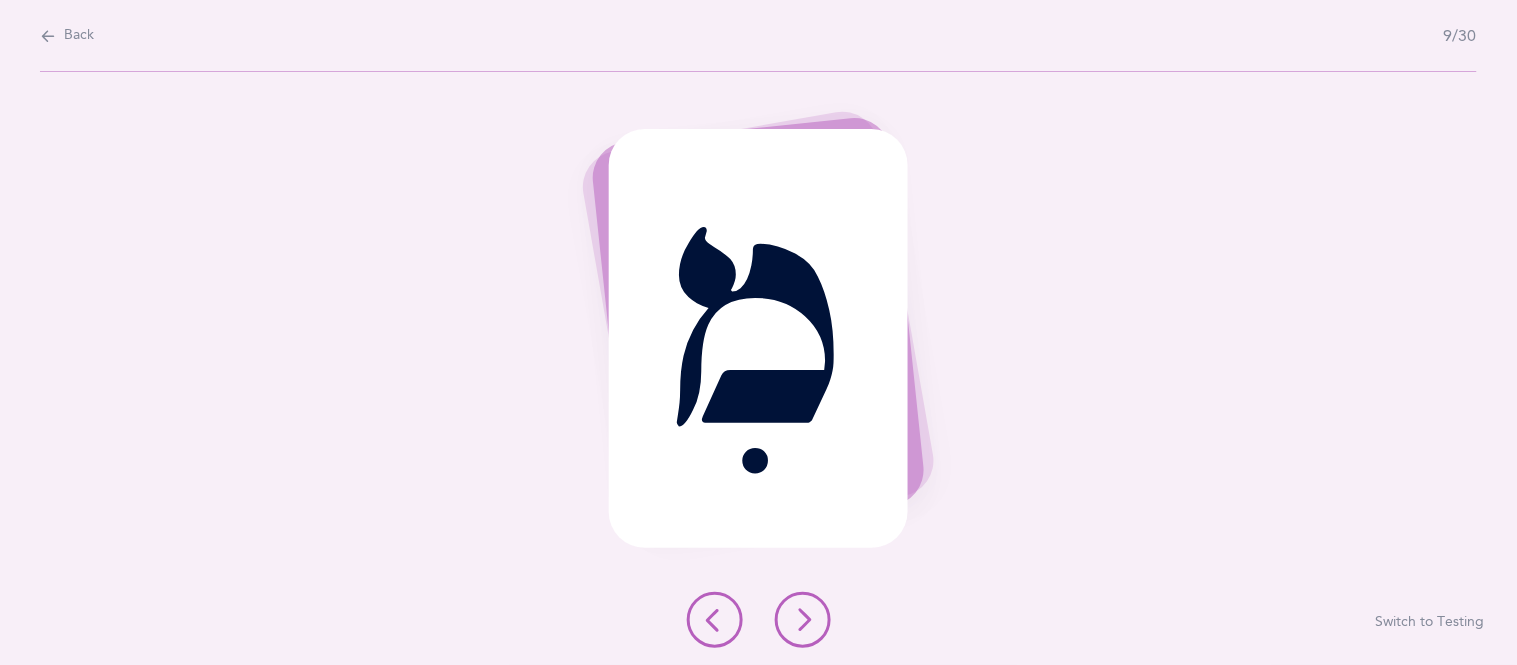 click at bounding box center [803, 620] 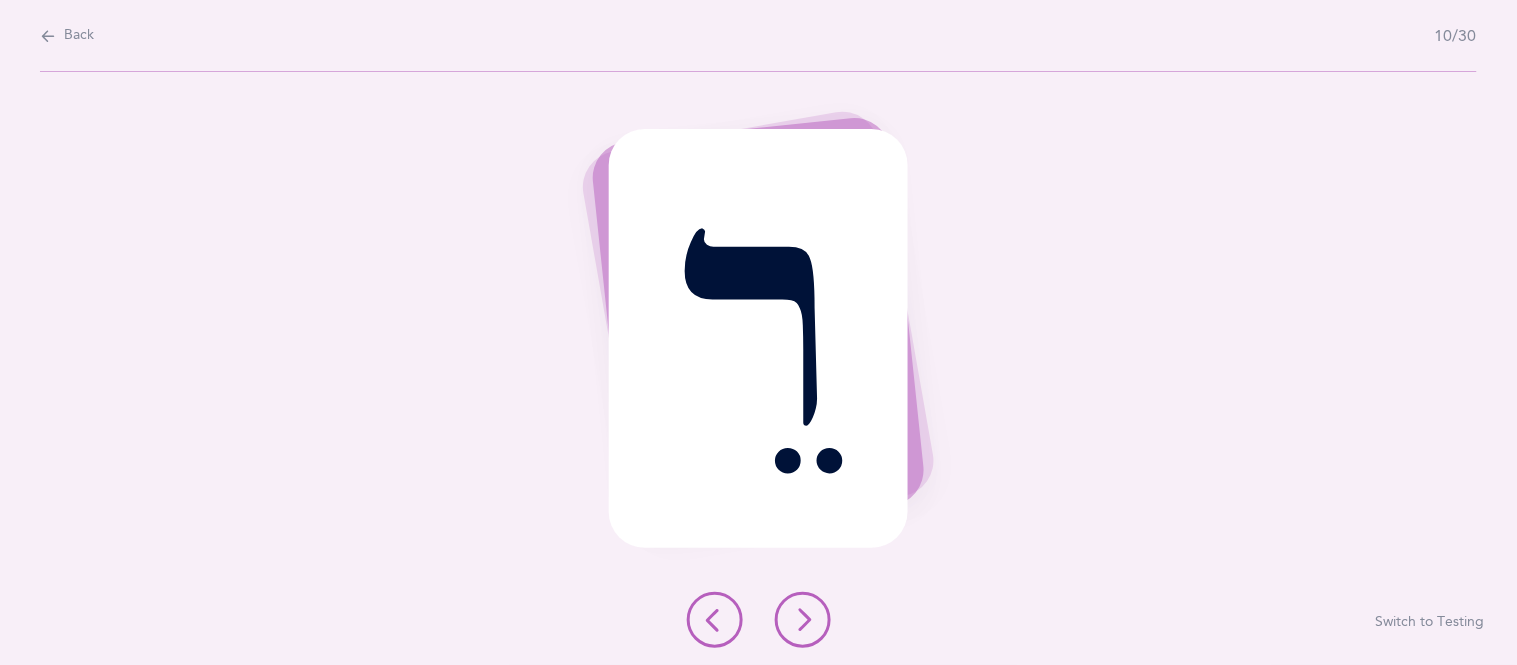 click at bounding box center [803, 620] 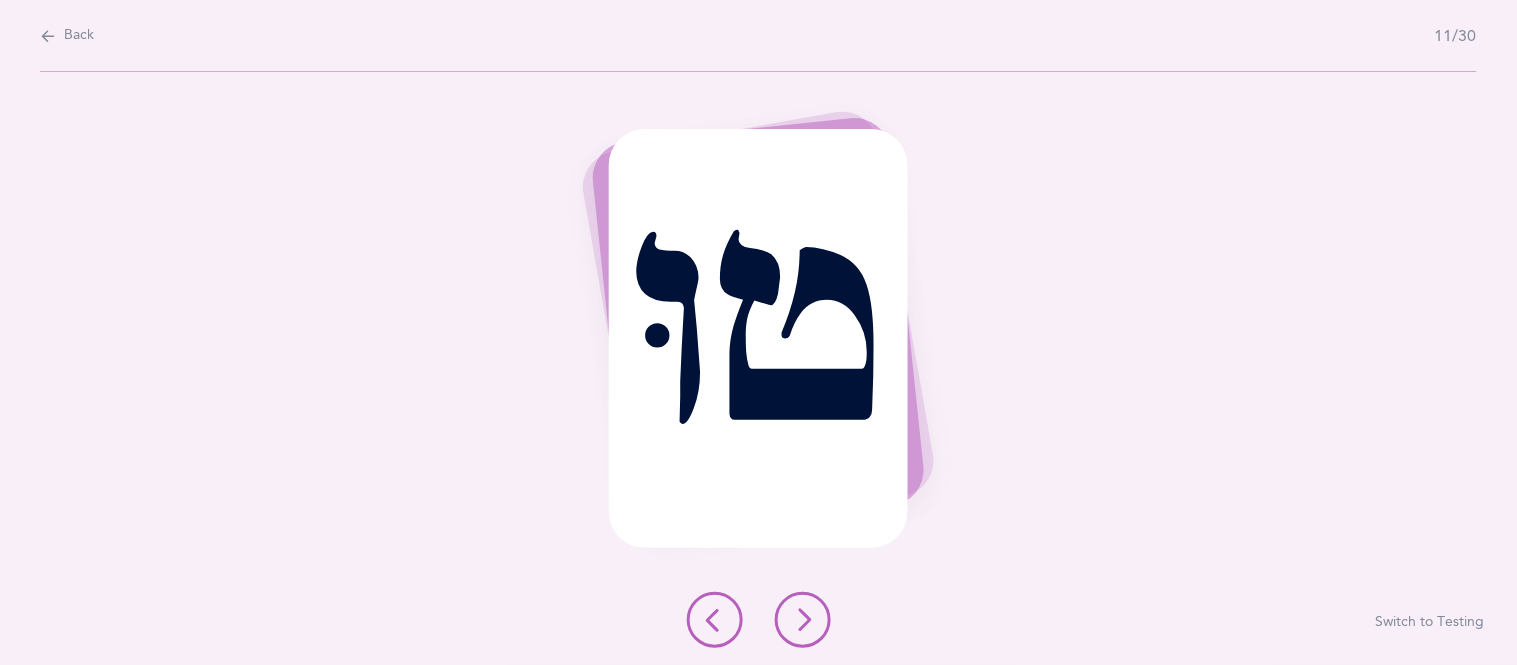 click at bounding box center (803, 620) 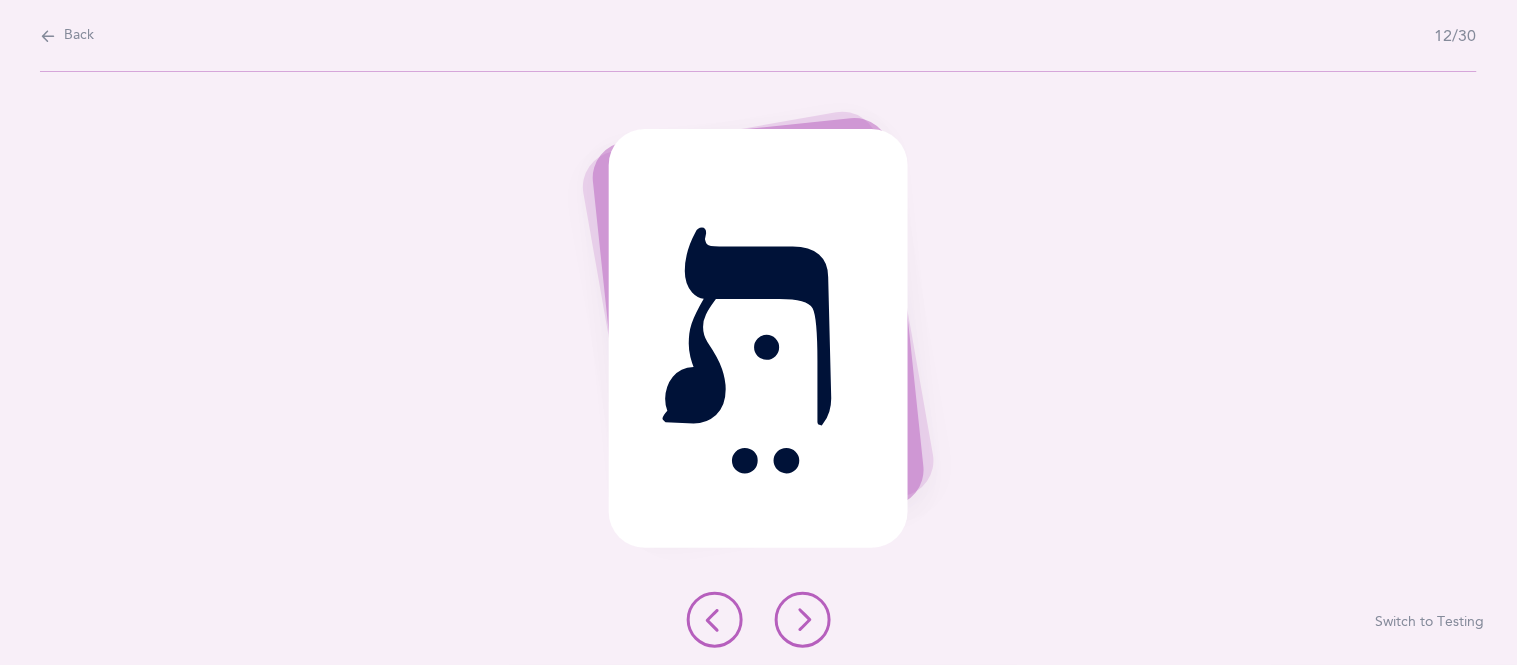 click at bounding box center (803, 620) 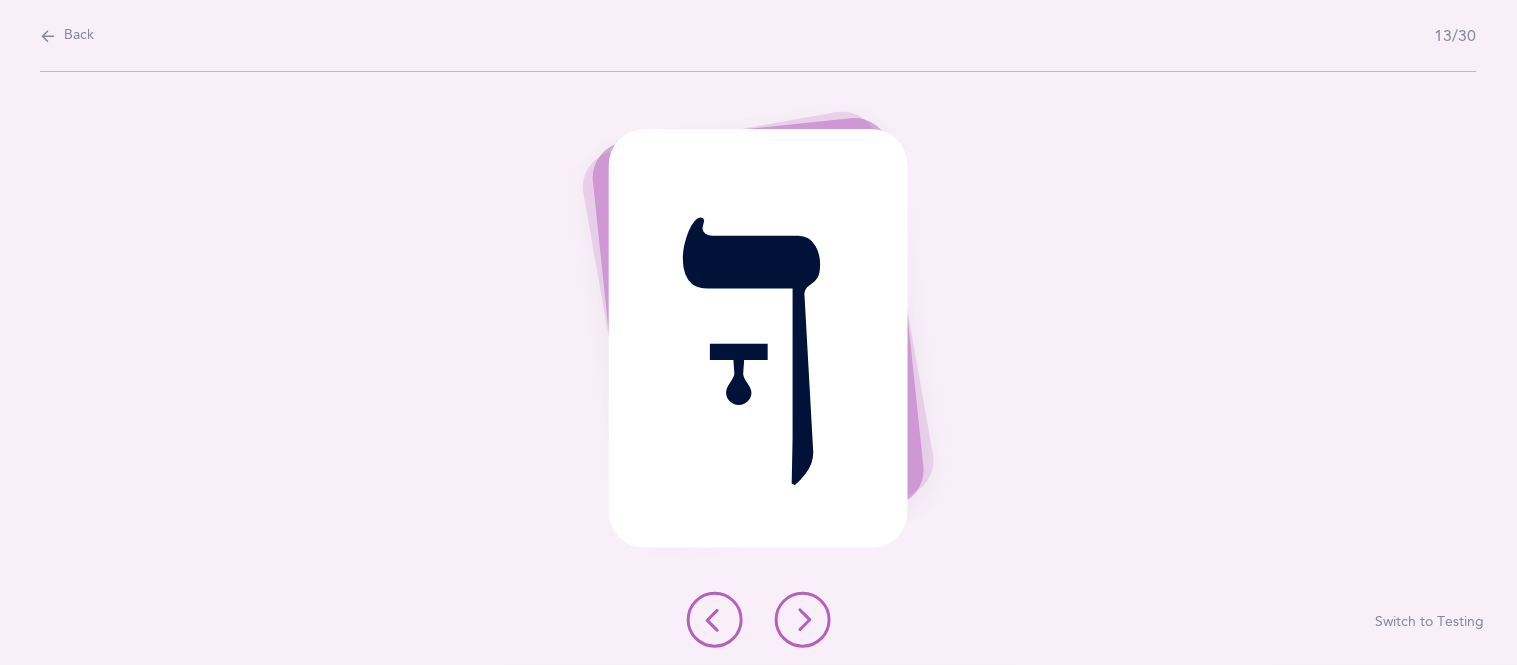 click at bounding box center [803, 620] 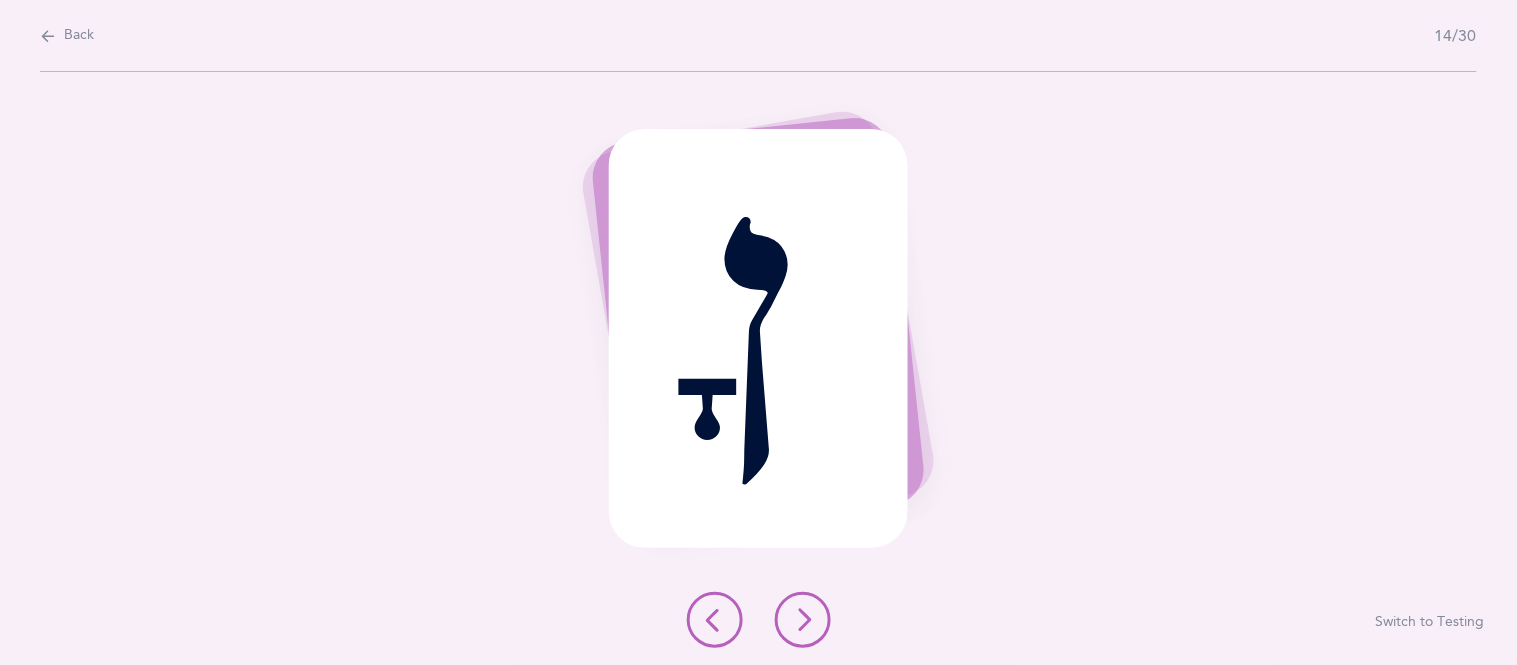 click at bounding box center (803, 620) 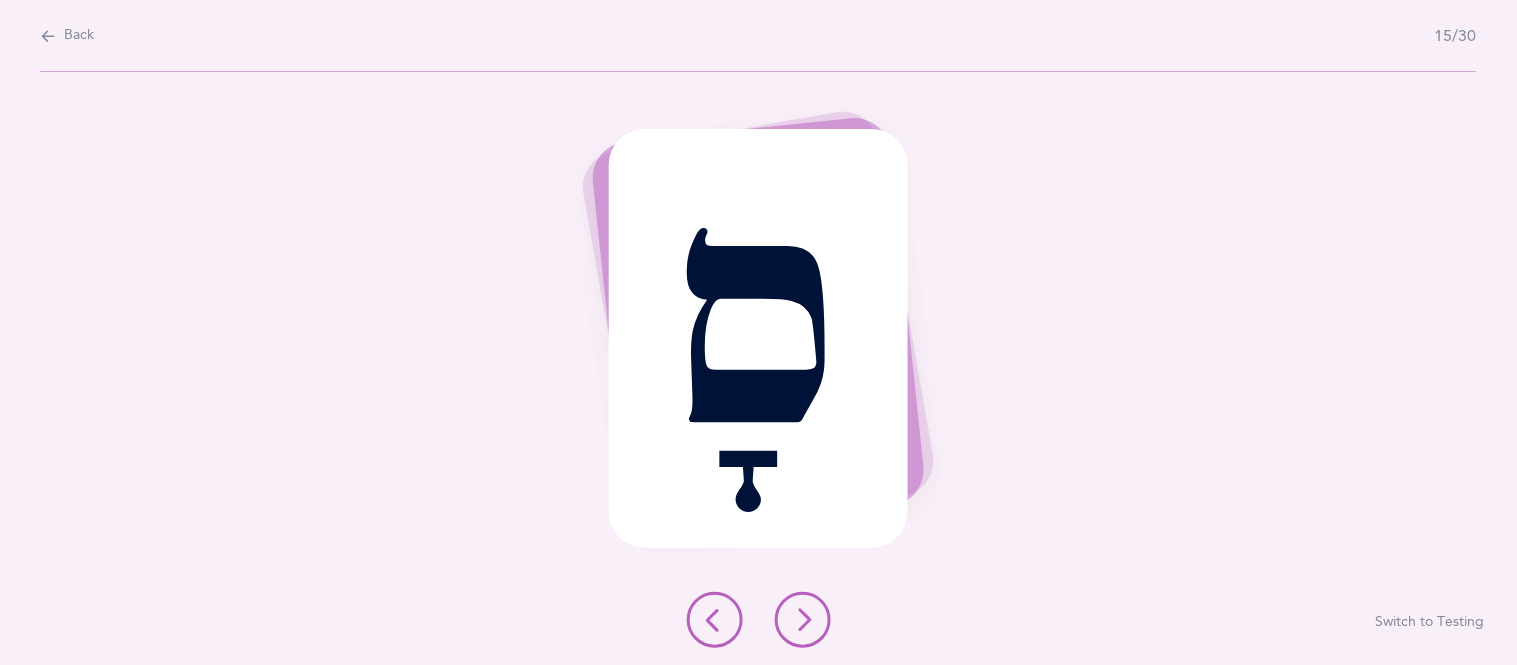 click at bounding box center (803, 620) 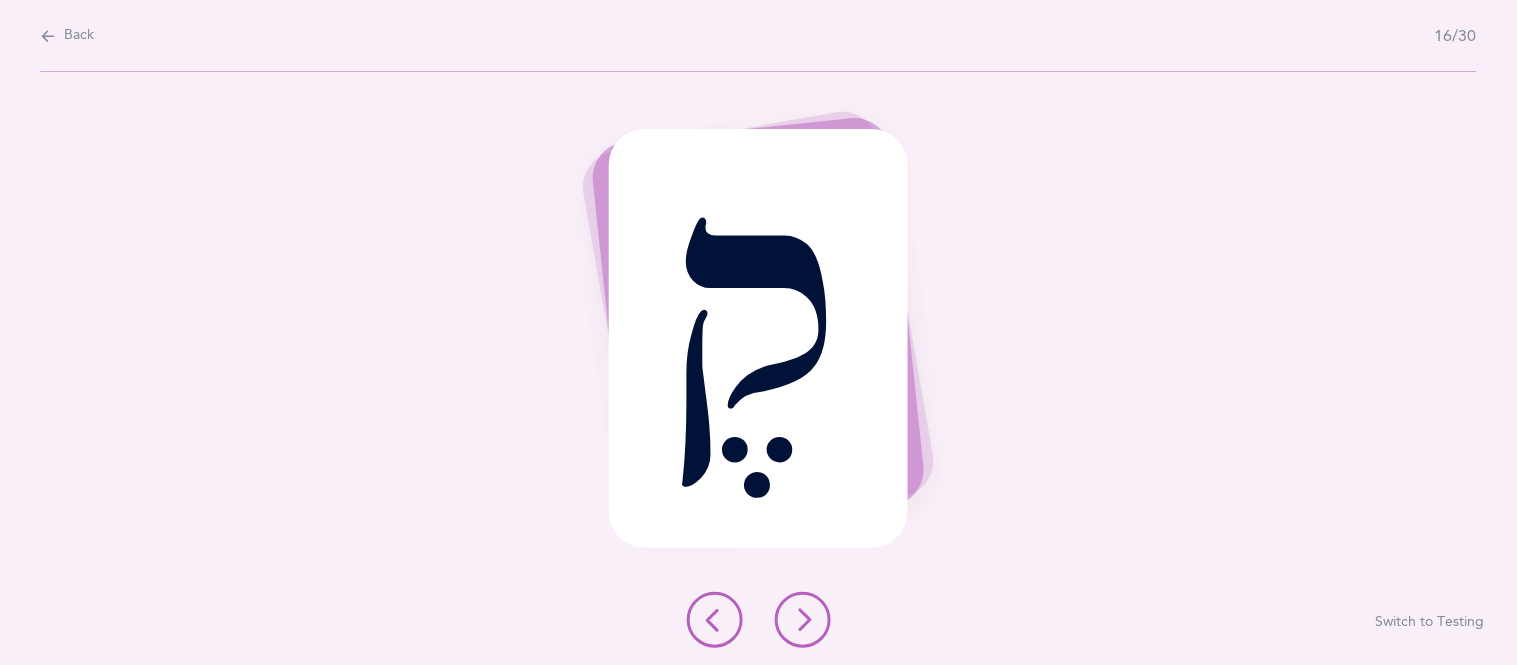 click at bounding box center (759, 620) 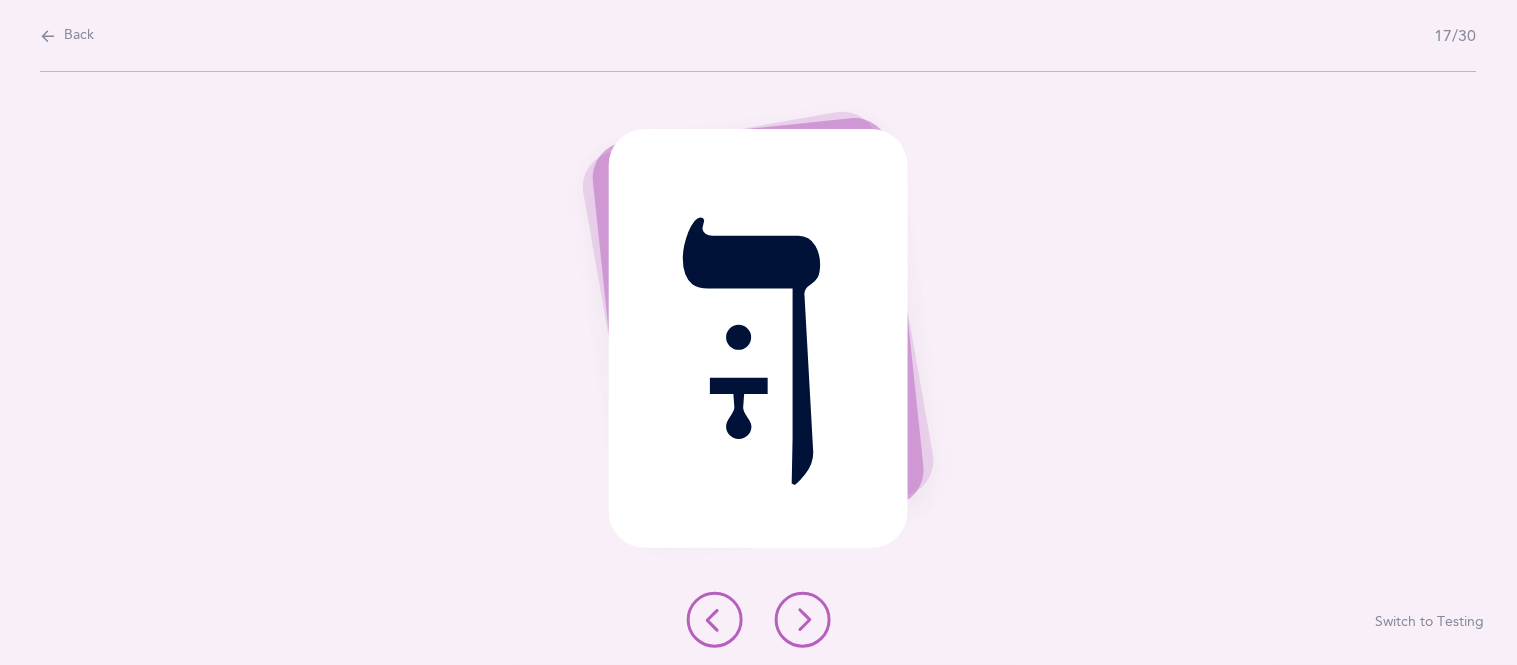 click at bounding box center (803, 620) 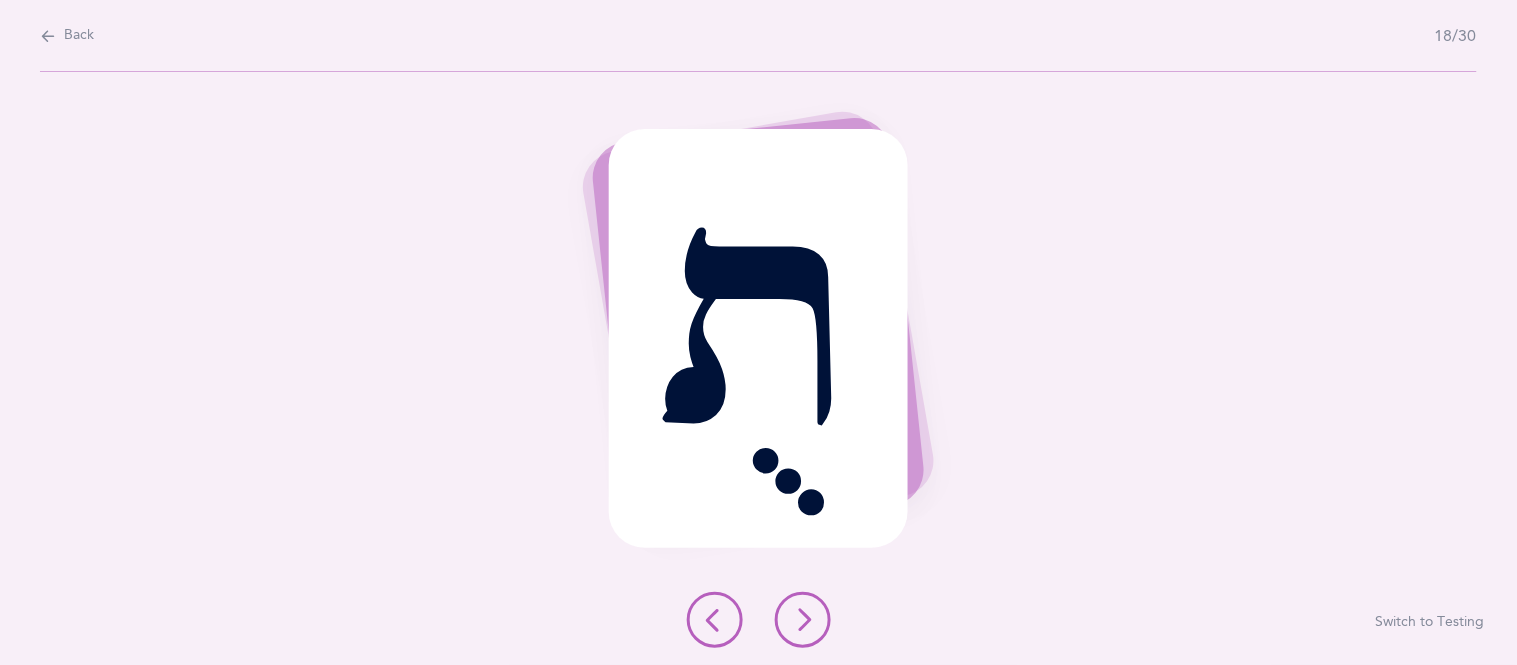 click at bounding box center (803, 620) 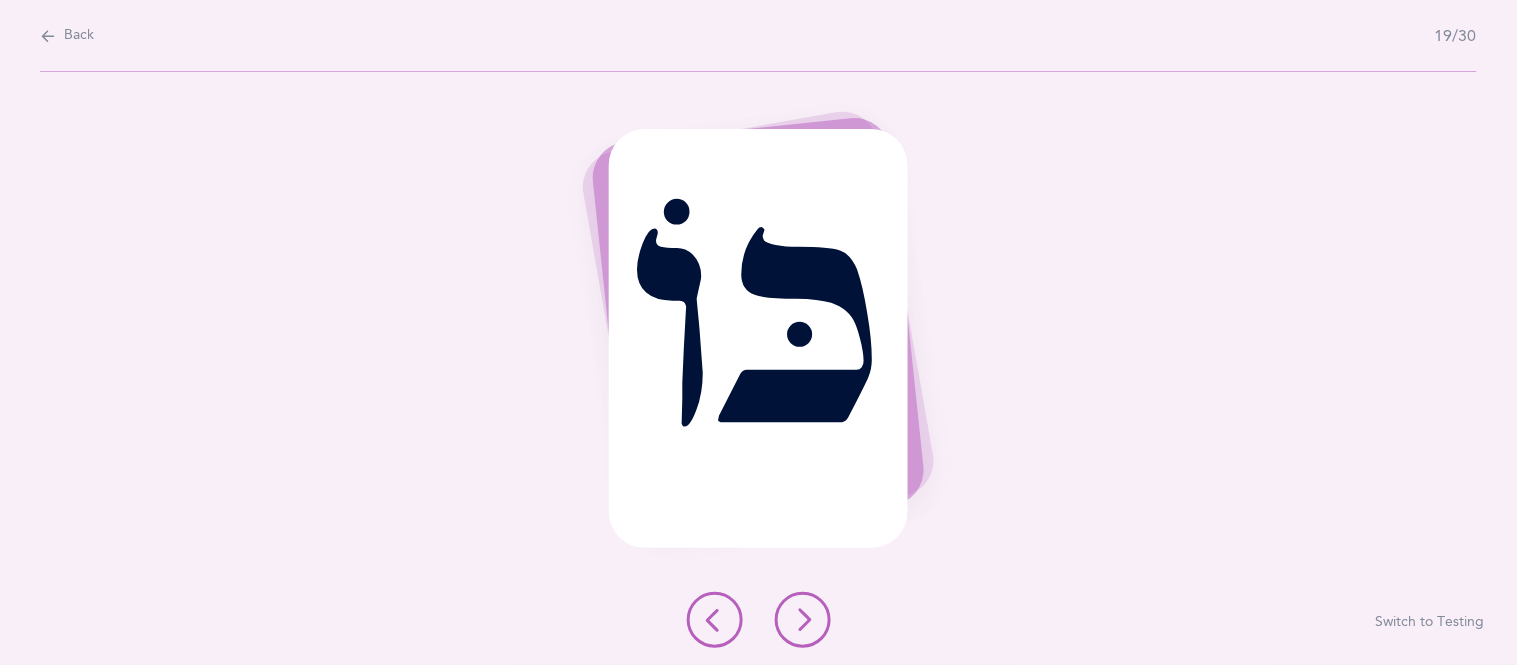 click at bounding box center (803, 620) 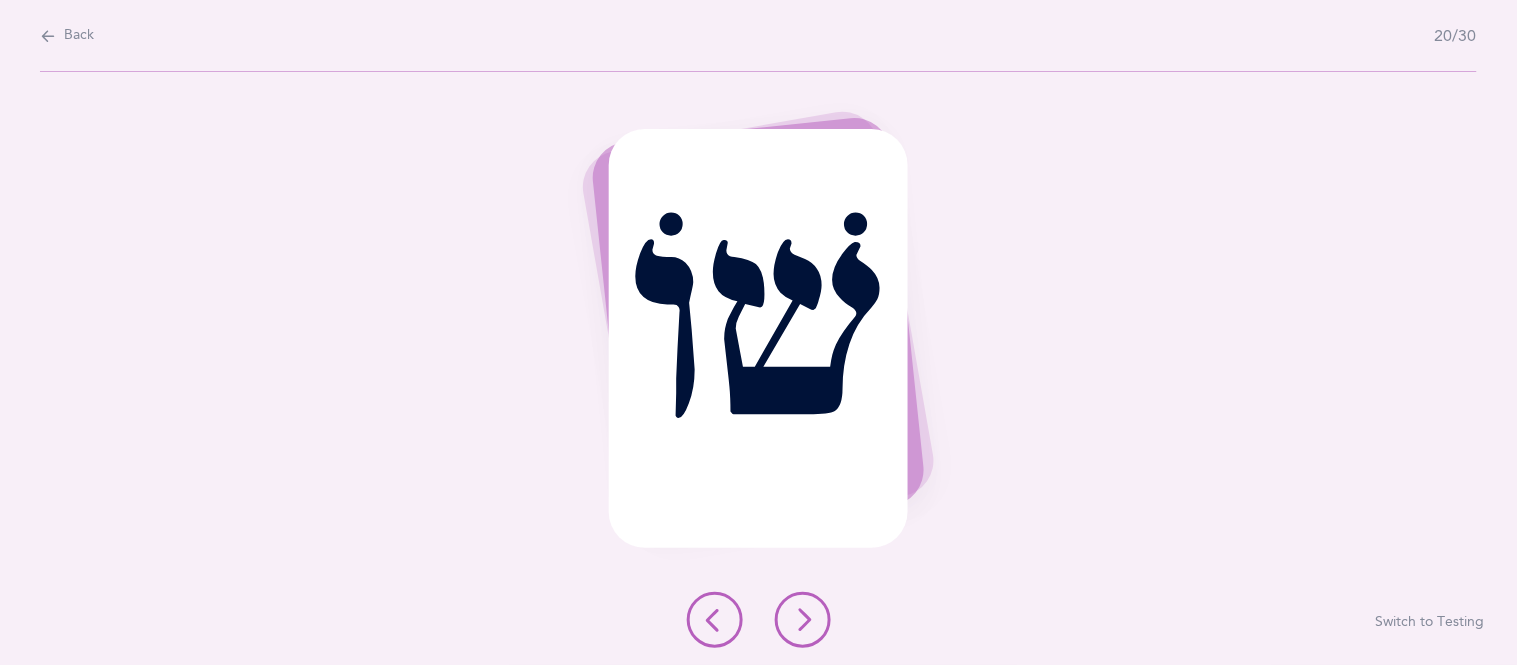 drag, startPoint x: 815, startPoint y: 632, endPoint x: 804, endPoint y: 642, distance: 14.866069 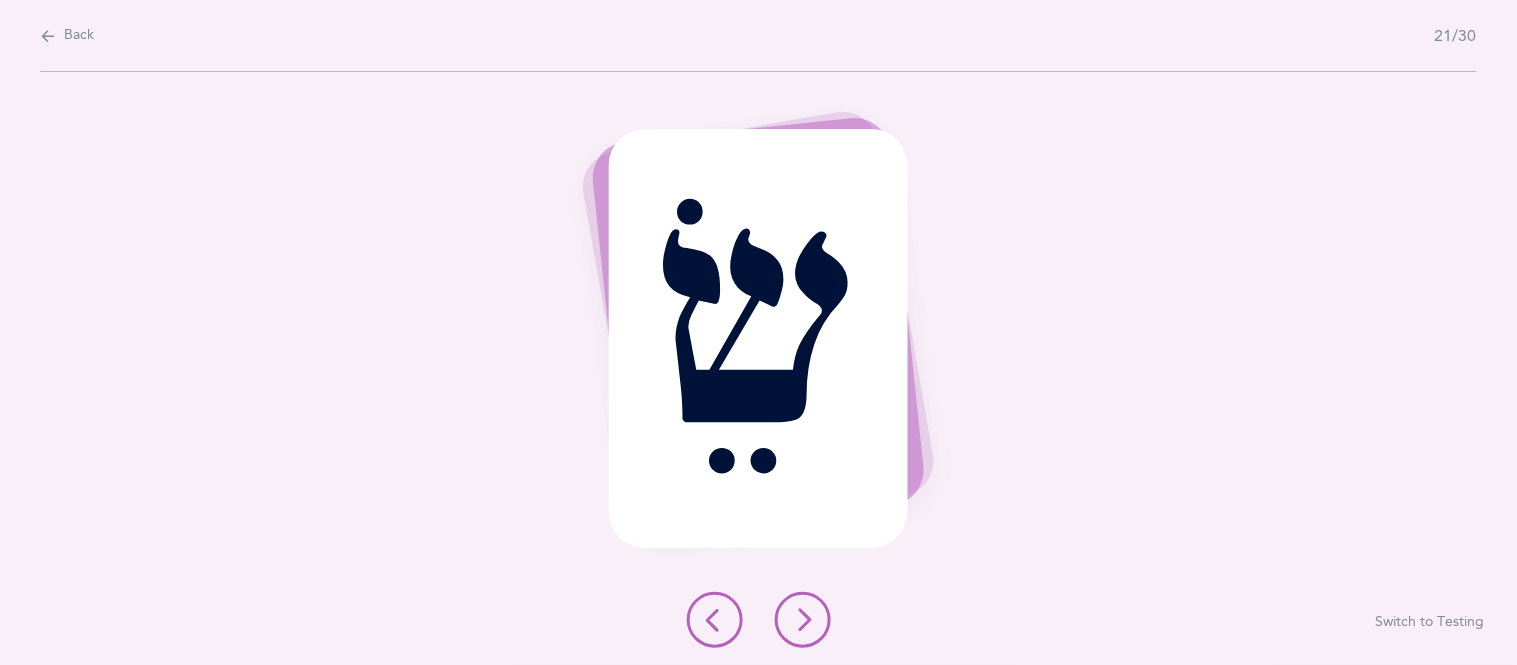 click at bounding box center [803, 620] 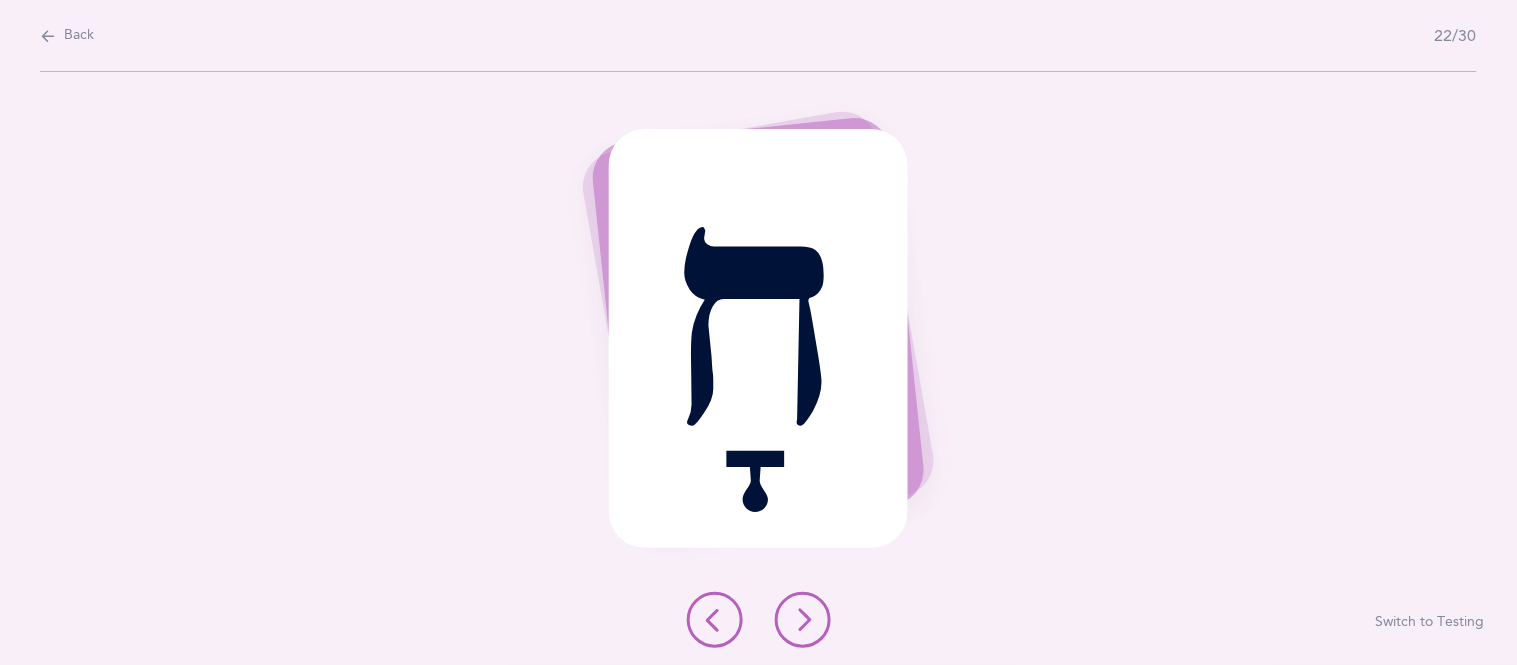 click at bounding box center [803, 620] 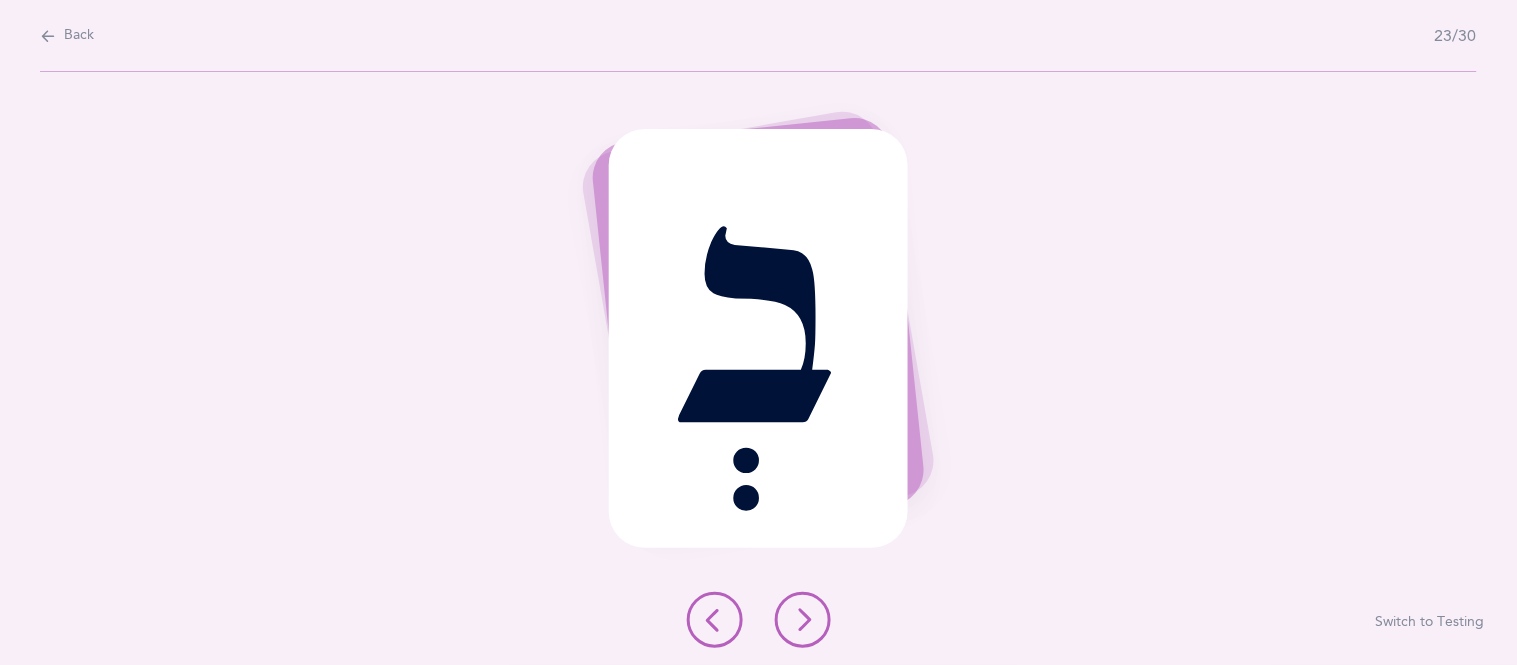 click at bounding box center [803, 620] 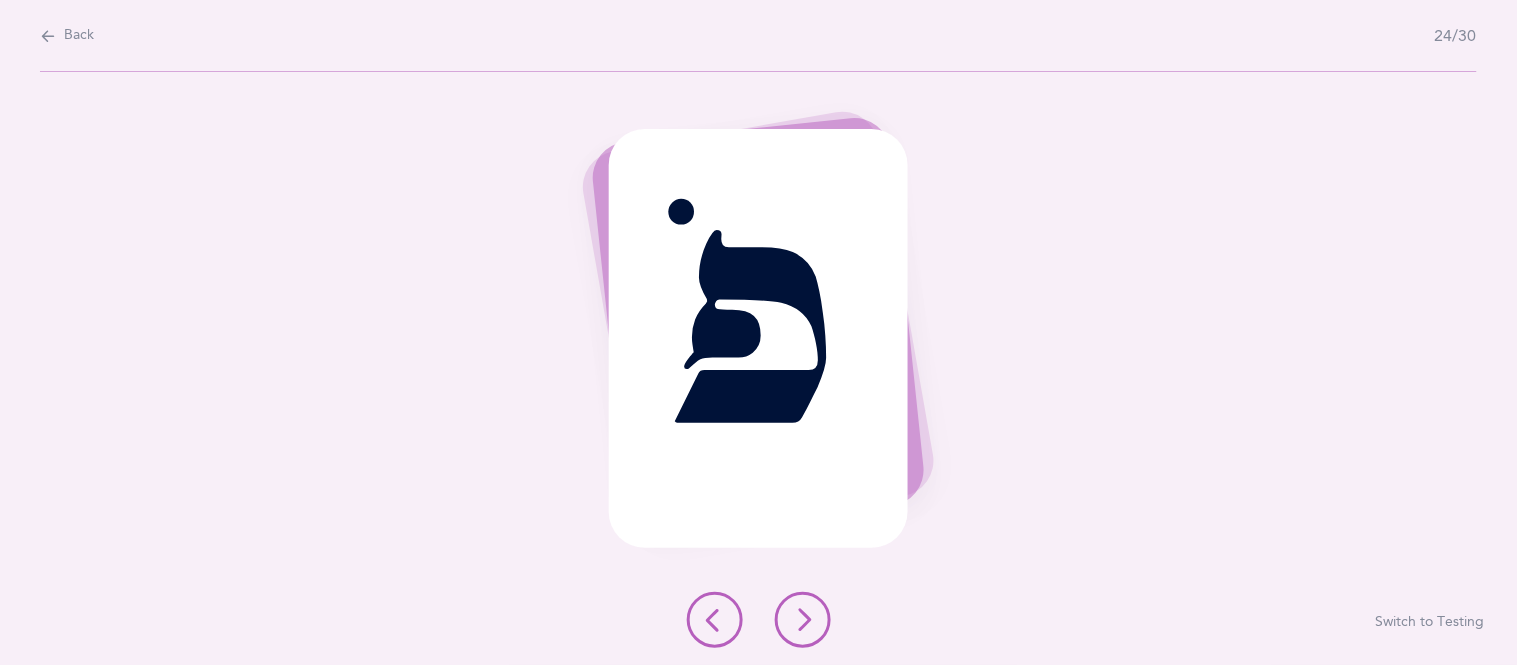 click at bounding box center (803, 620) 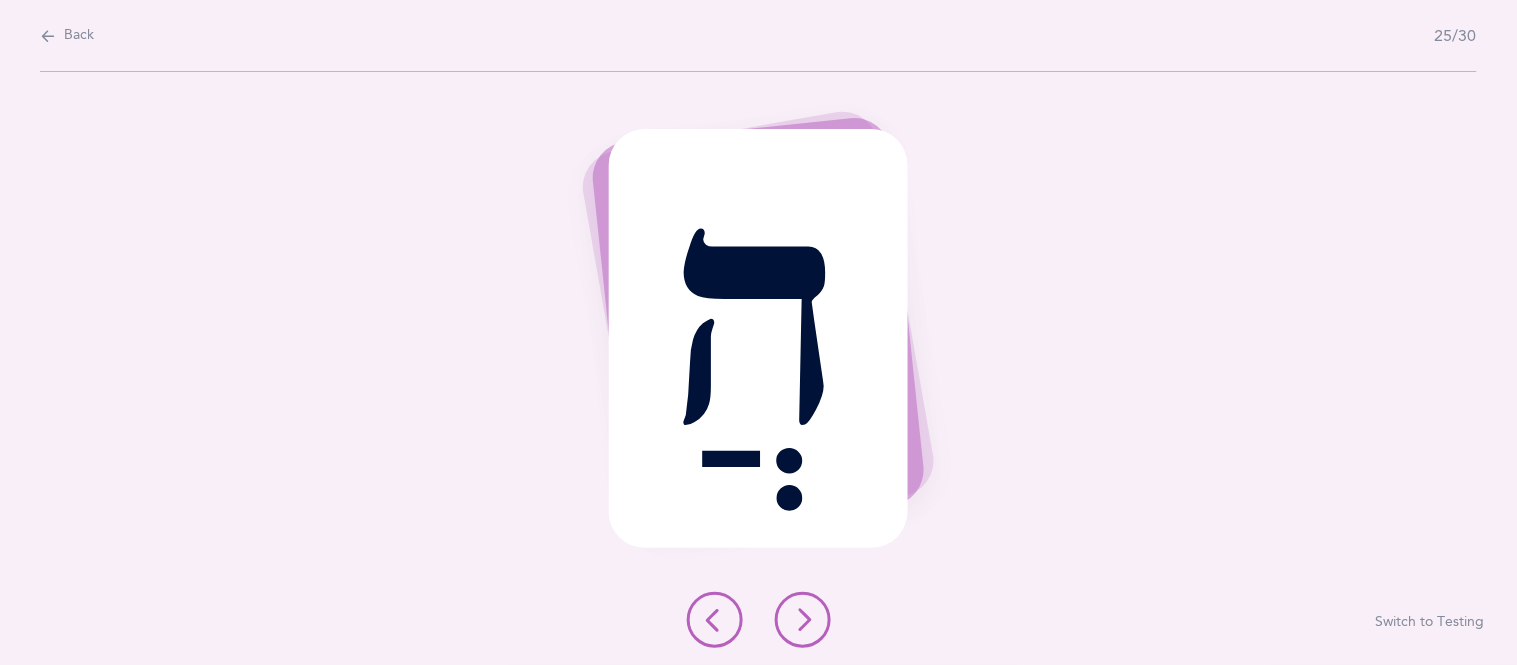 click at bounding box center [803, 620] 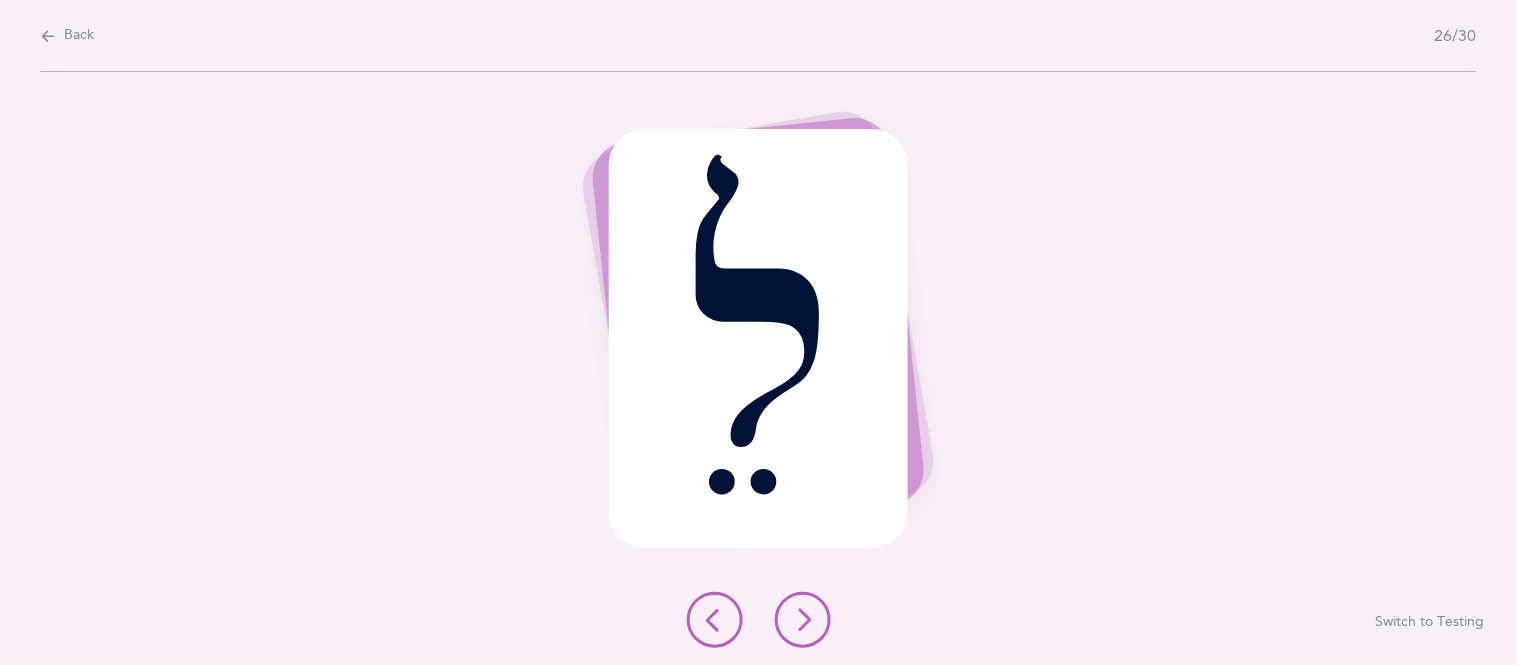 click at bounding box center (803, 620) 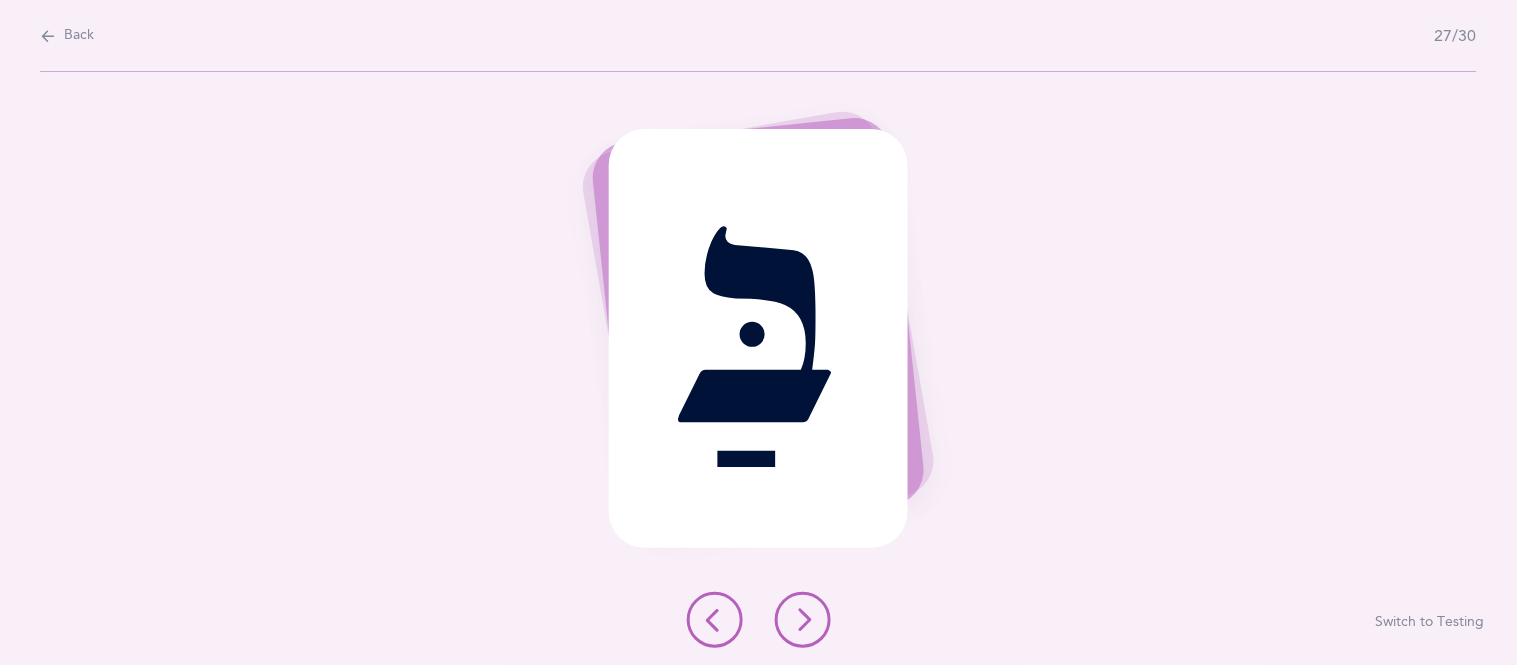click at bounding box center (803, 620) 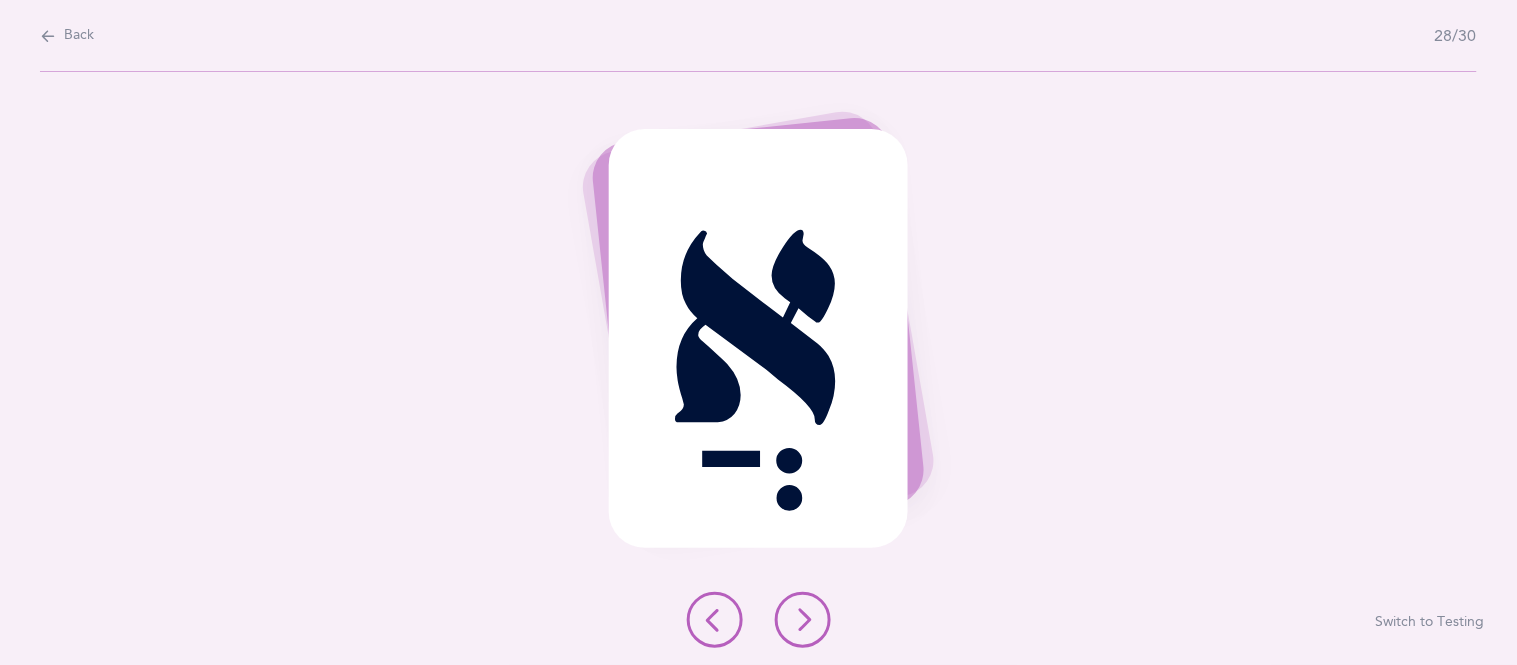 click at bounding box center (803, 620) 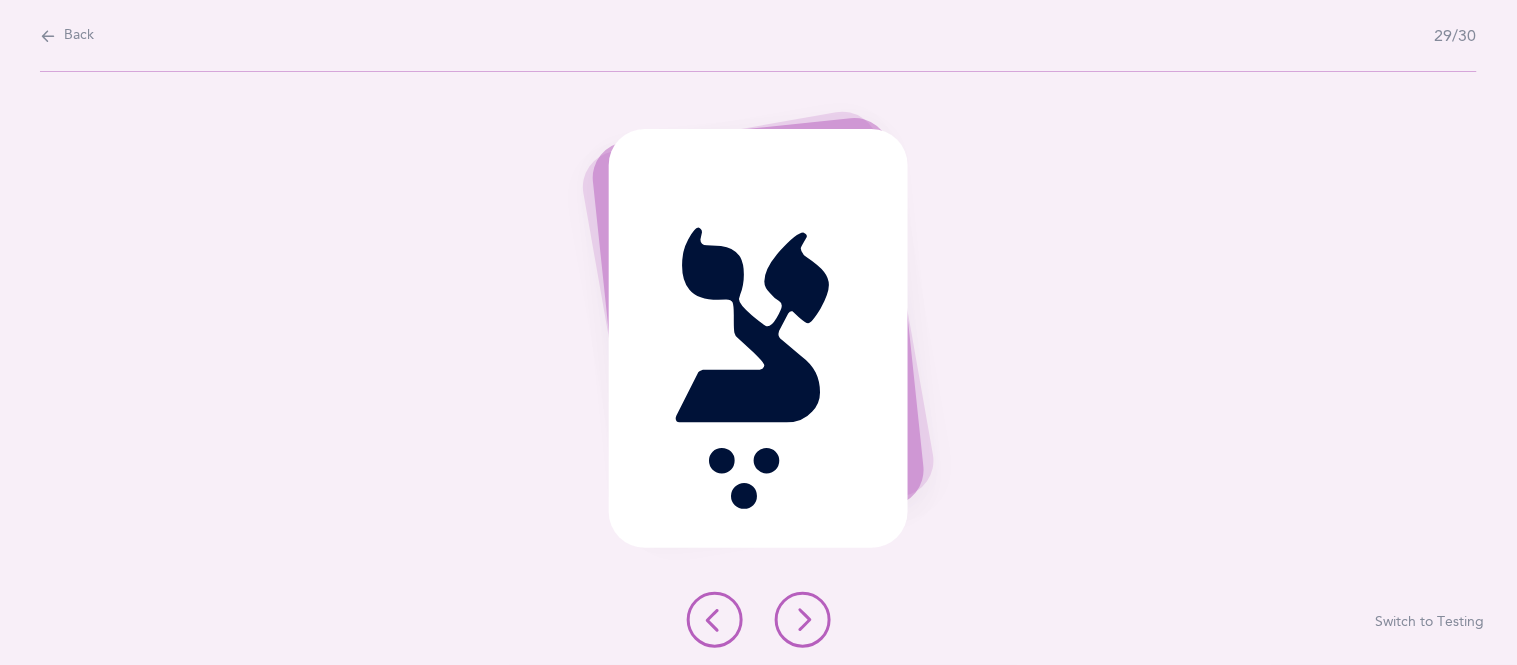 click at bounding box center [803, 620] 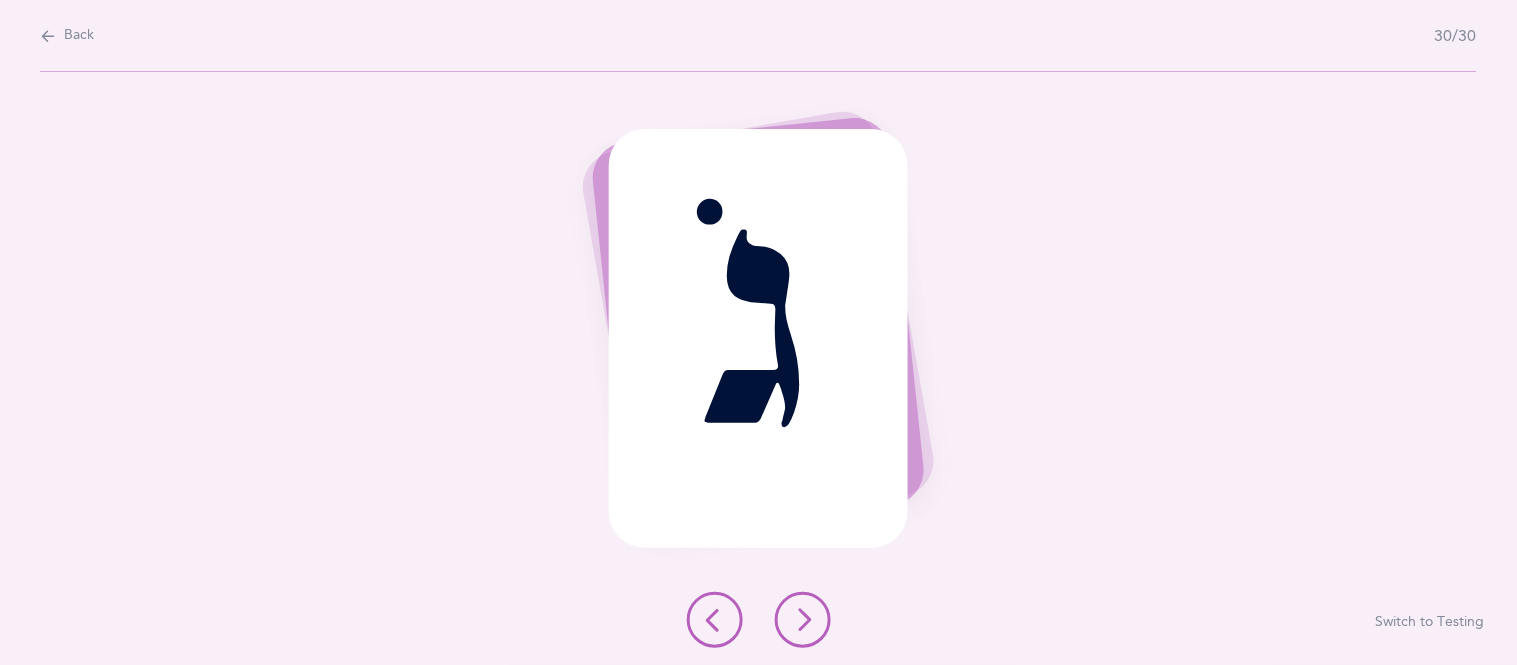 click at bounding box center [803, 620] 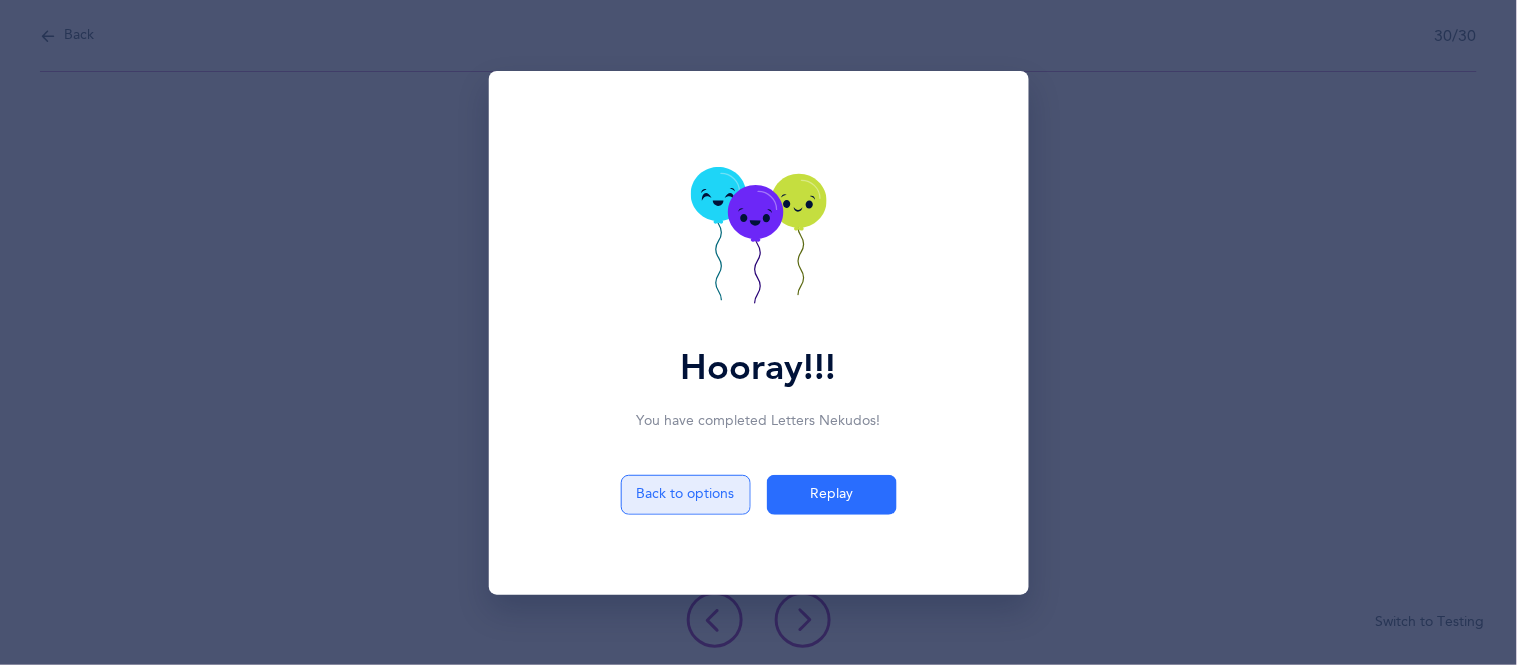 click on "Back to options" at bounding box center [686, 495] 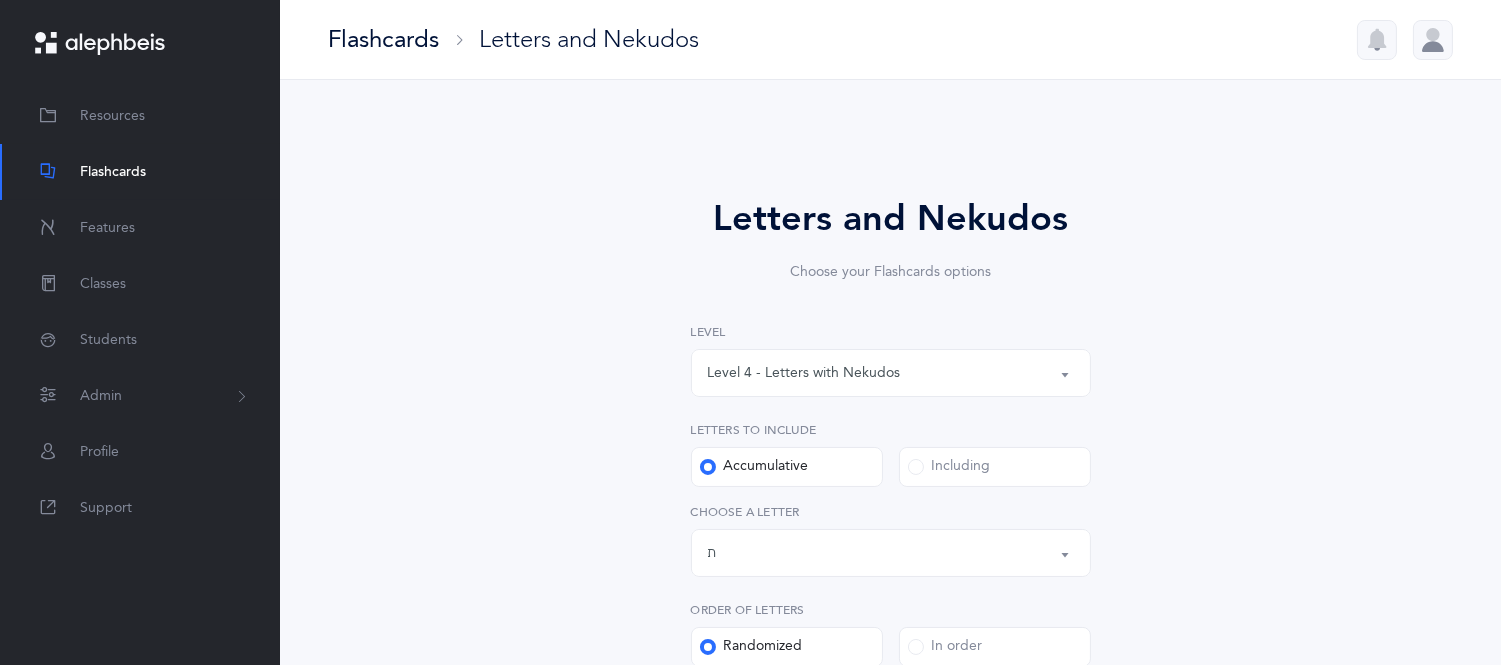 click on "Flashcards" at bounding box center [113, 172] 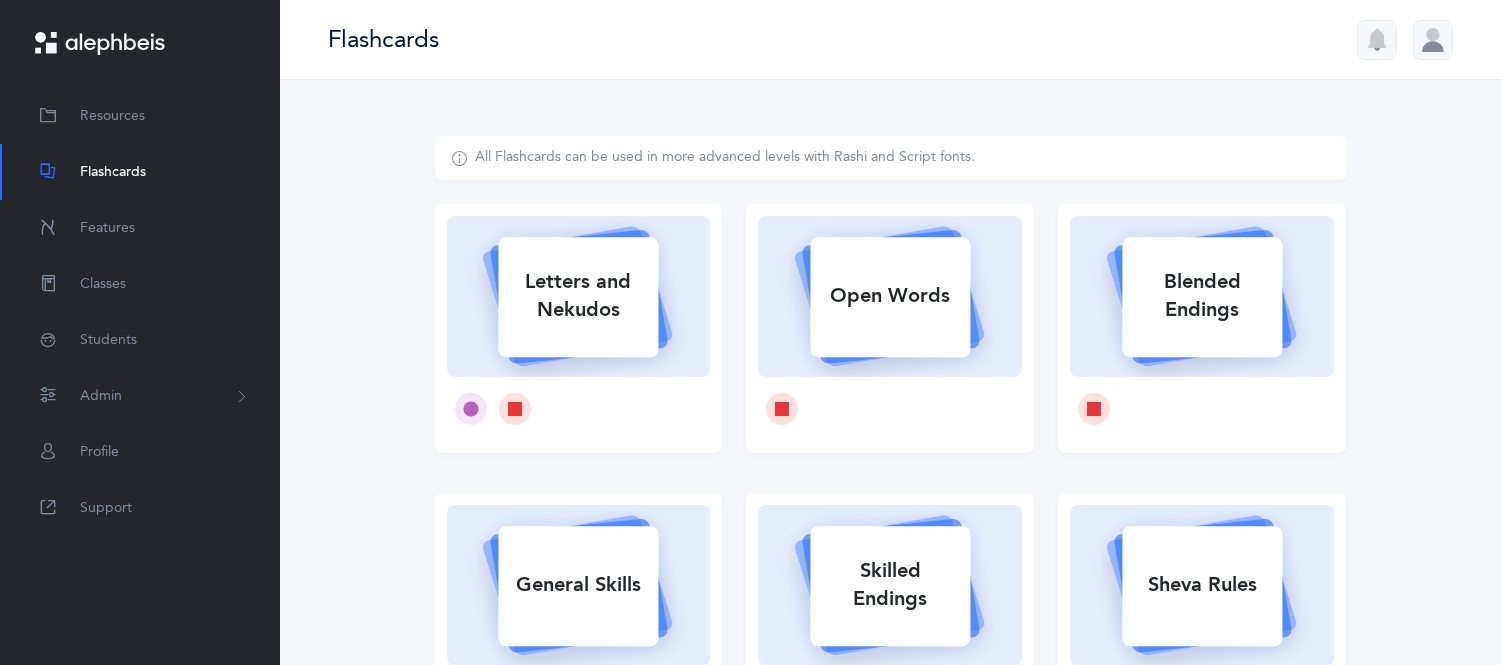 click on "Open Words" at bounding box center (578, 296) 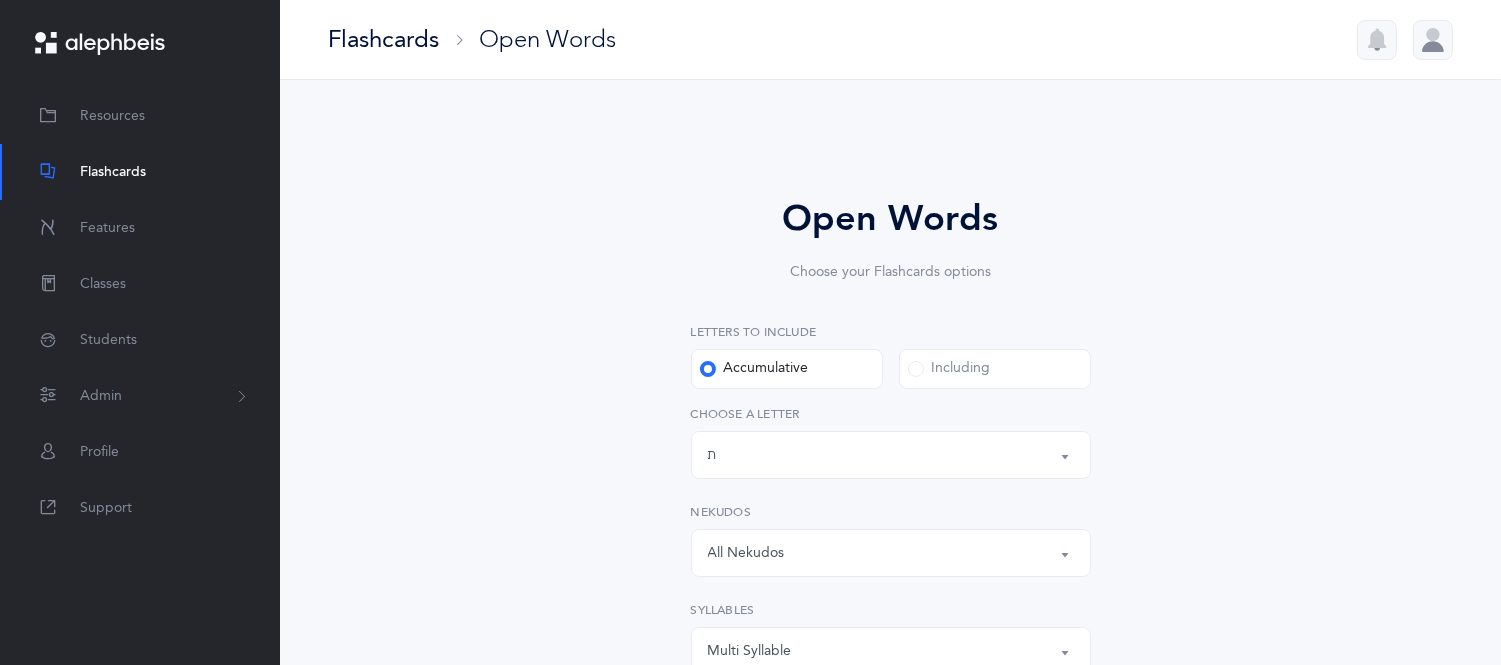 click on "Open Words   Choose your Flashcards options     Letters to include
Accumulative
Including
בּ
ב
ג
ד
ה
ו
ז
ח
ט
י
כּ
ךּ
כ
ך
ל
מ
ם
נ
ן
ס
ע
פּ
פ
ף
צ
ץ
ק
ר
שׁ
שׂ
תּ
ת
Words up until: ת
Choose a letter
All Nekudos
קמץ
פתח
צירי
סגול
שוא
חולם חסר
חולם מלא
חיריק חסר
חיריק מלא
קובוץ
שורוק
All Nekudos
Nekudos
Multi Syllable
1
2
3
4
Multi Syllable
Syllables
Upgrade your plan to Ultimate
You need to be on the Ultimate plan to use this feature
Upgrade your plan to
Ultimate     20   per student / school year
Upgrade
Number of Cards (30)
30         Single font" at bounding box center [891, 764] 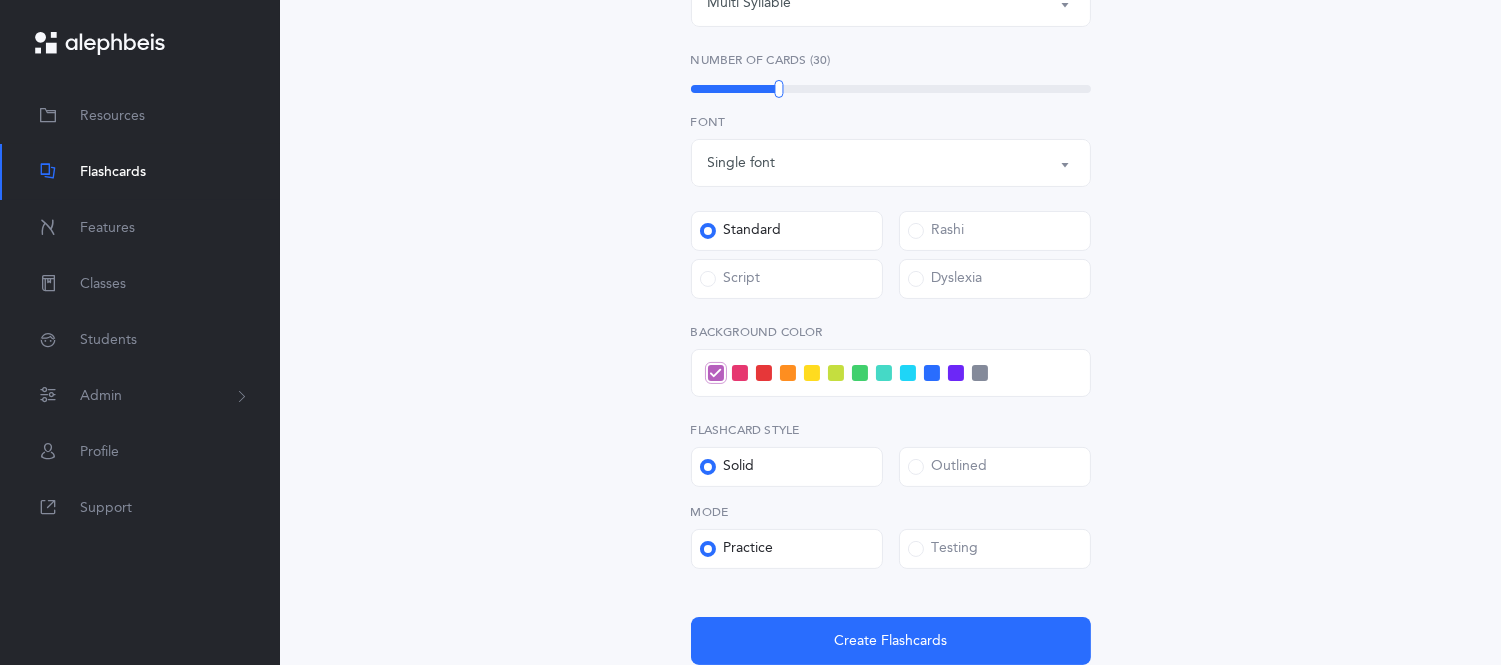 scroll, scrollTop: 666, scrollLeft: 0, axis: vertical 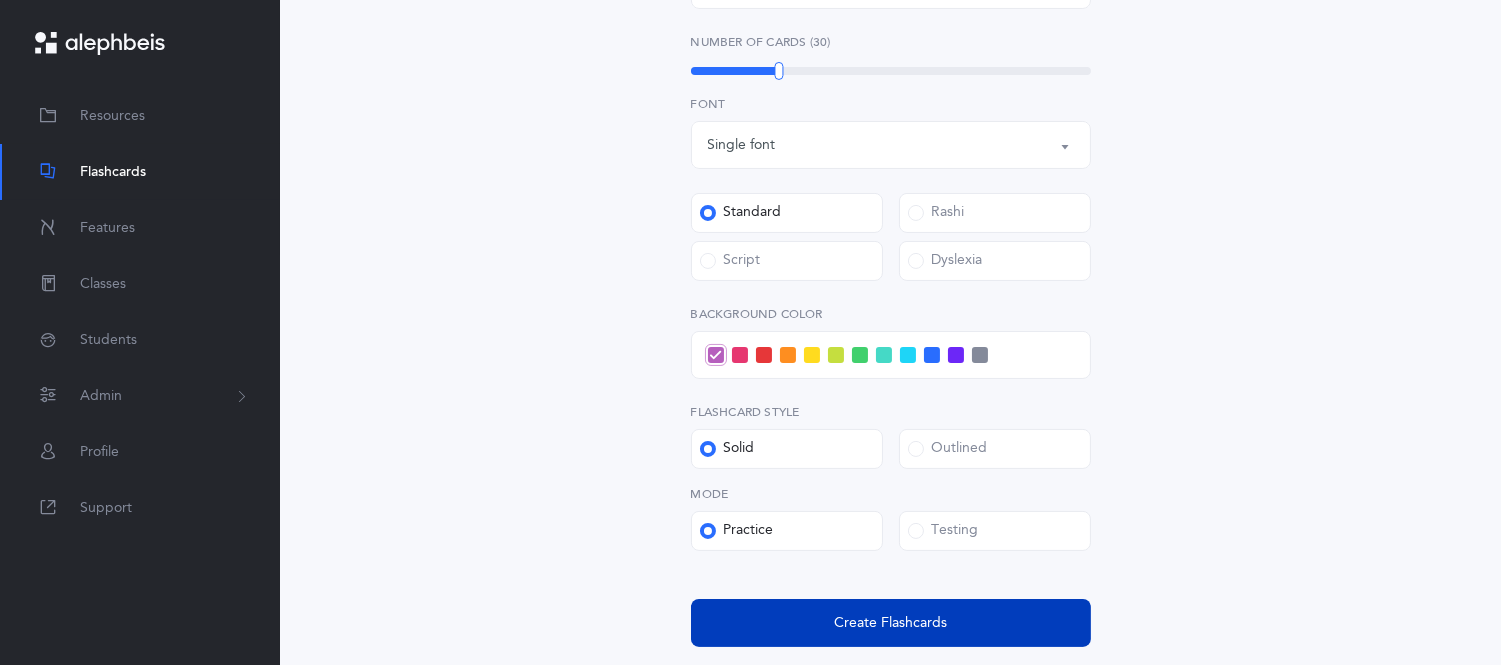 click on "Create Flashcards" at bounding box center (891, 623) 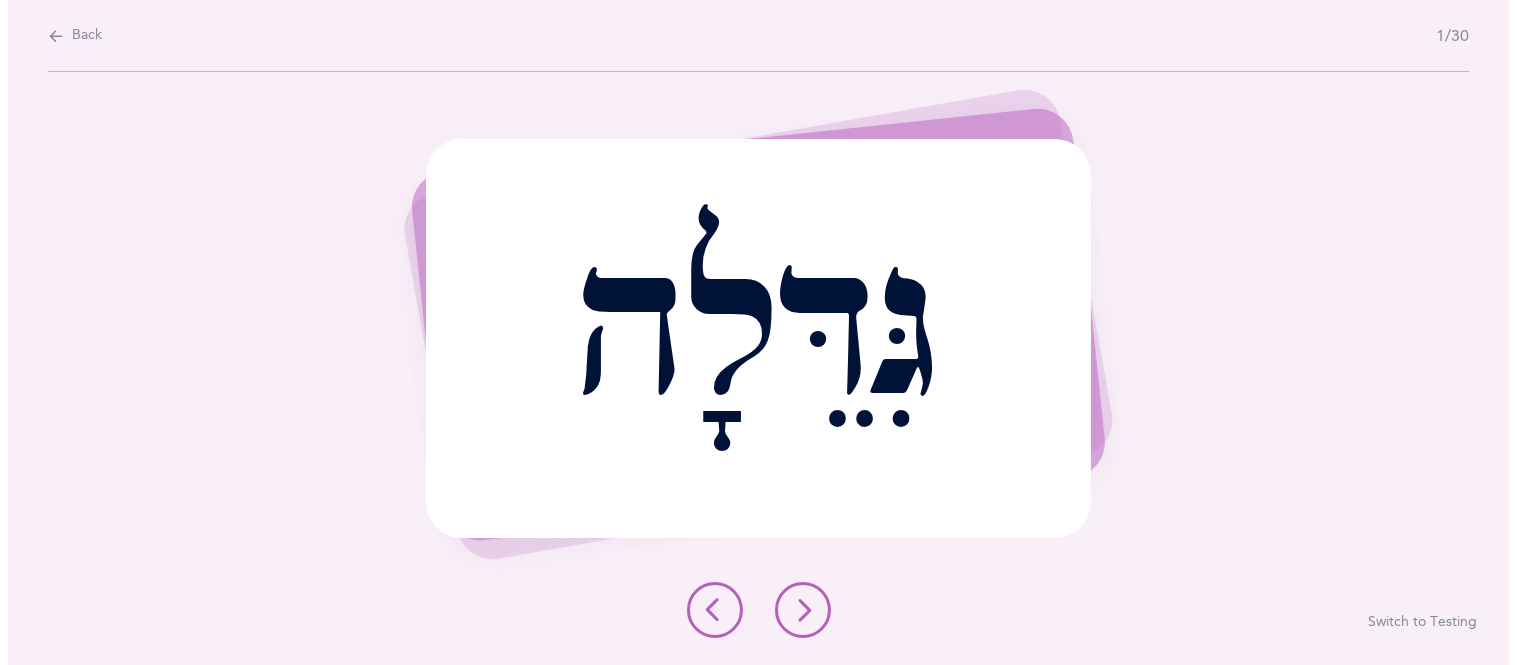 scroll, scrollTop: 0, scrollLeft: 0, axis: both 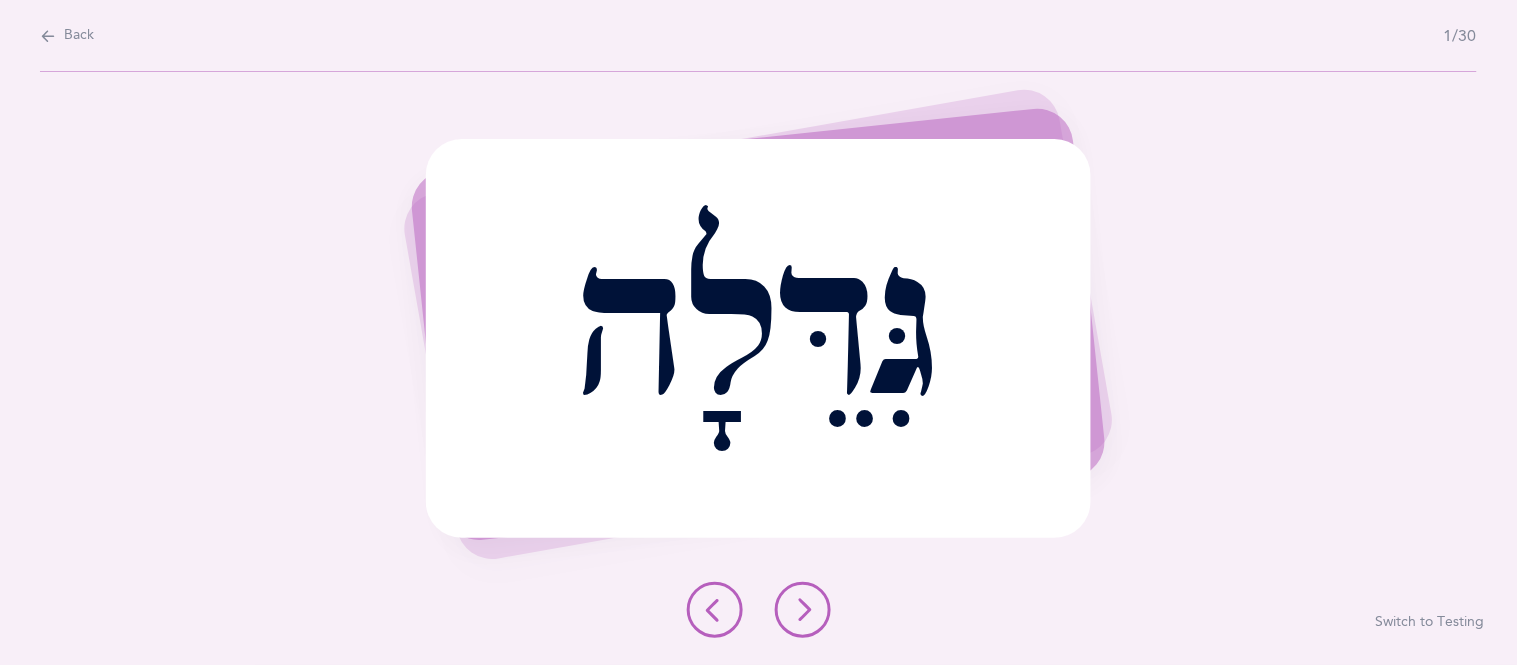 click at bounding box center (803, 610) 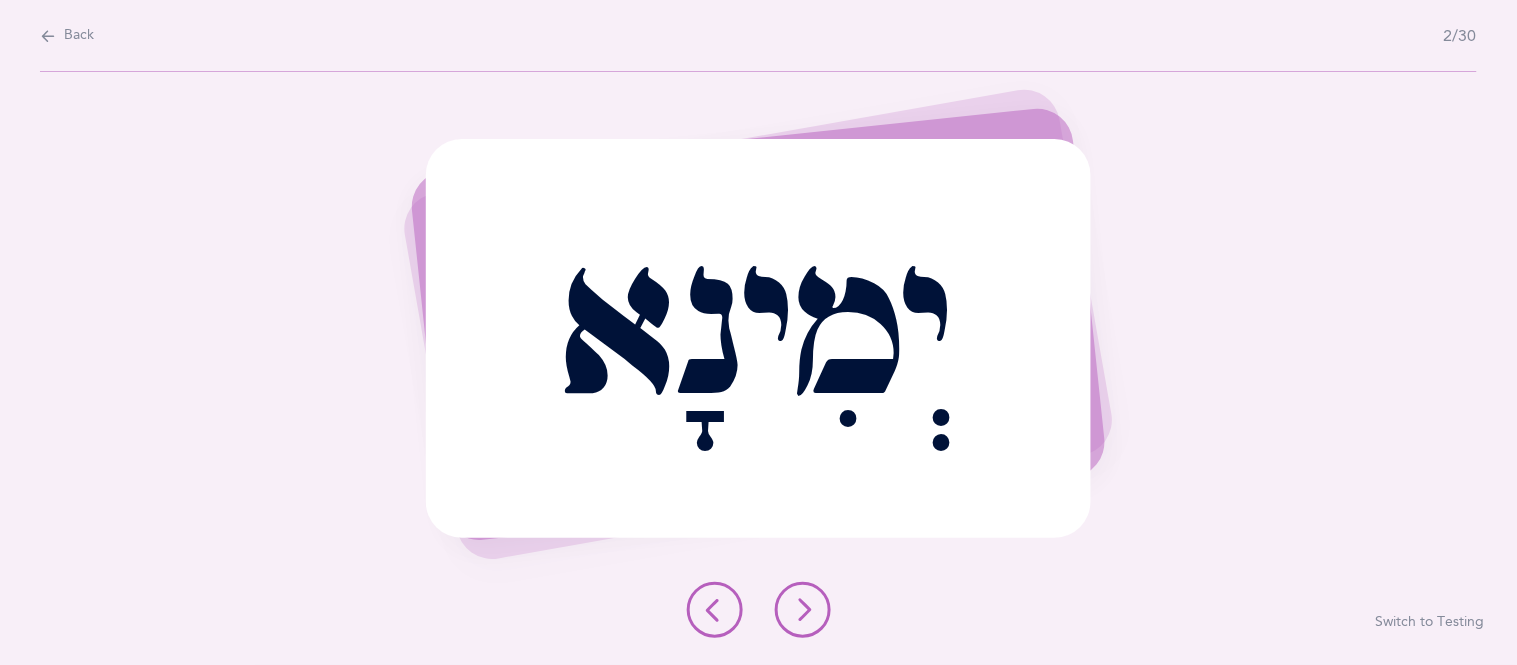 click at bounding box center [803, 610] 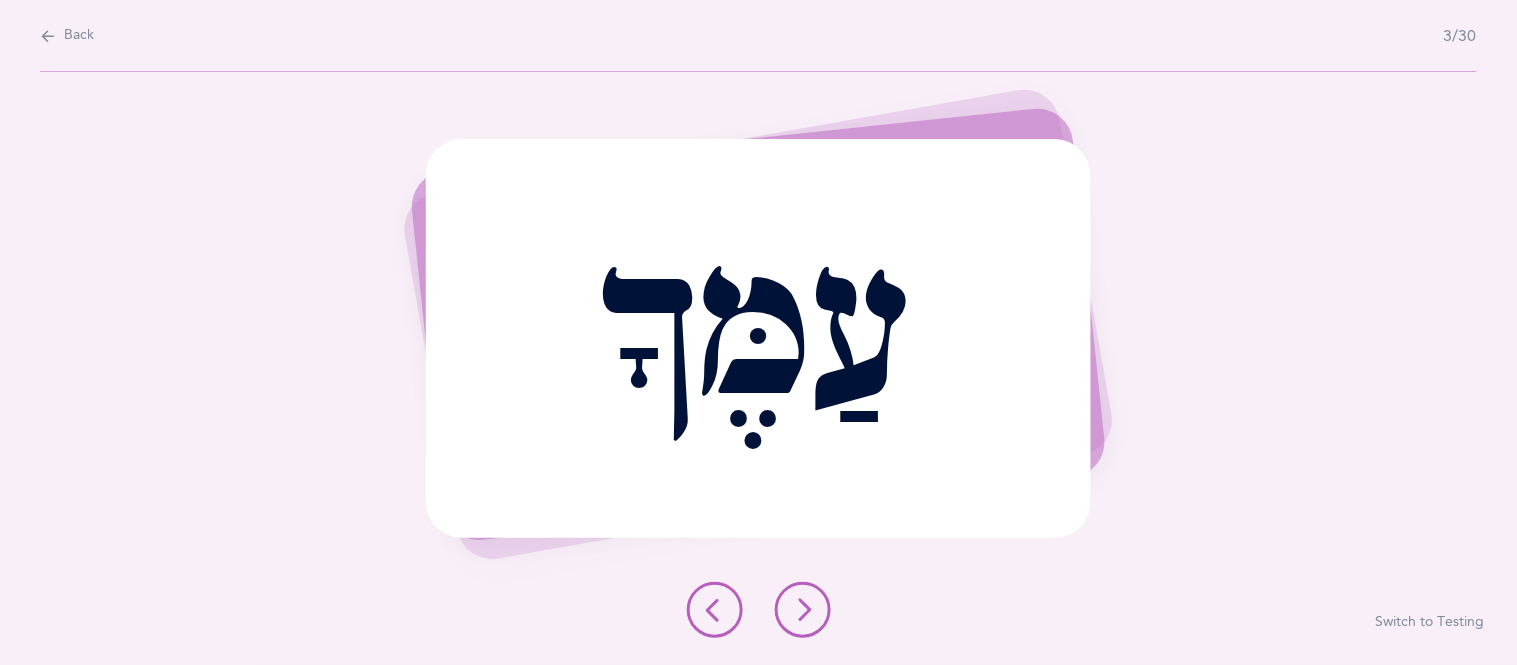 click at bounding box center (803, 610) 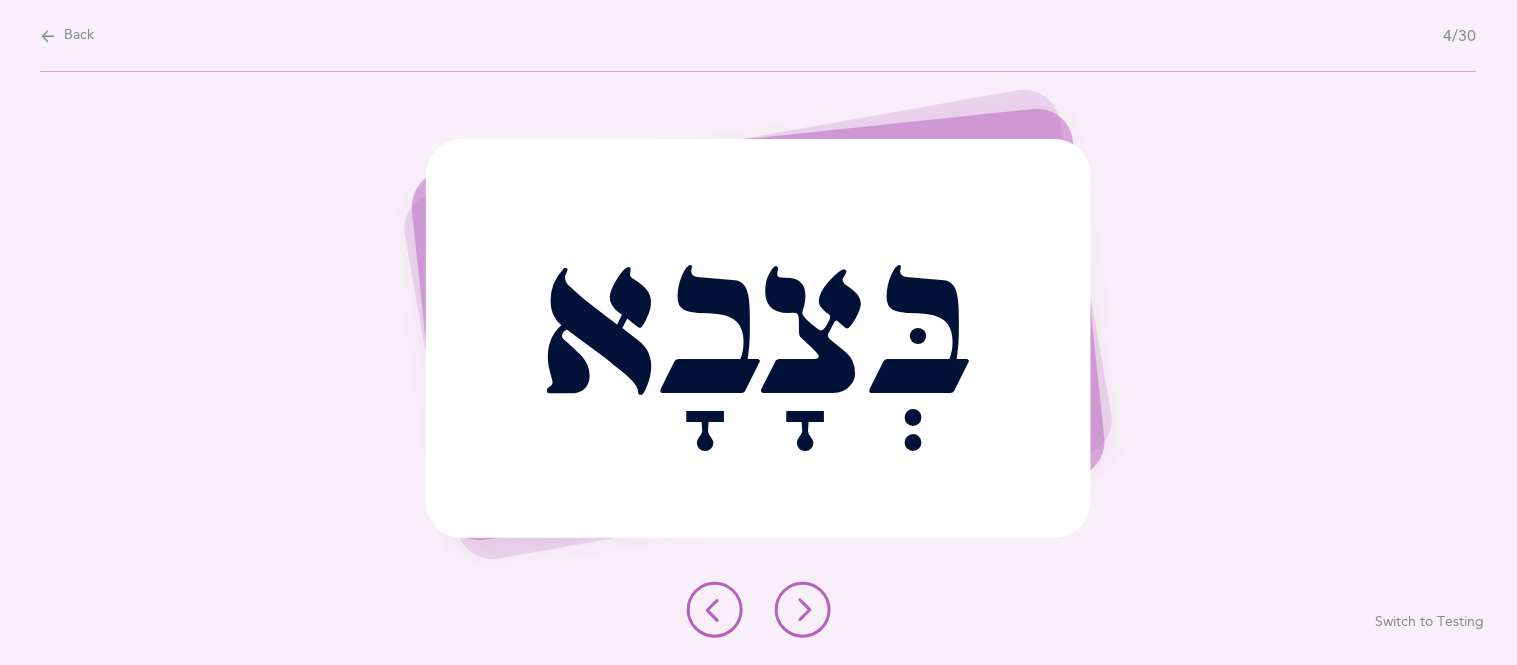 click at bounding box center [803, 610] 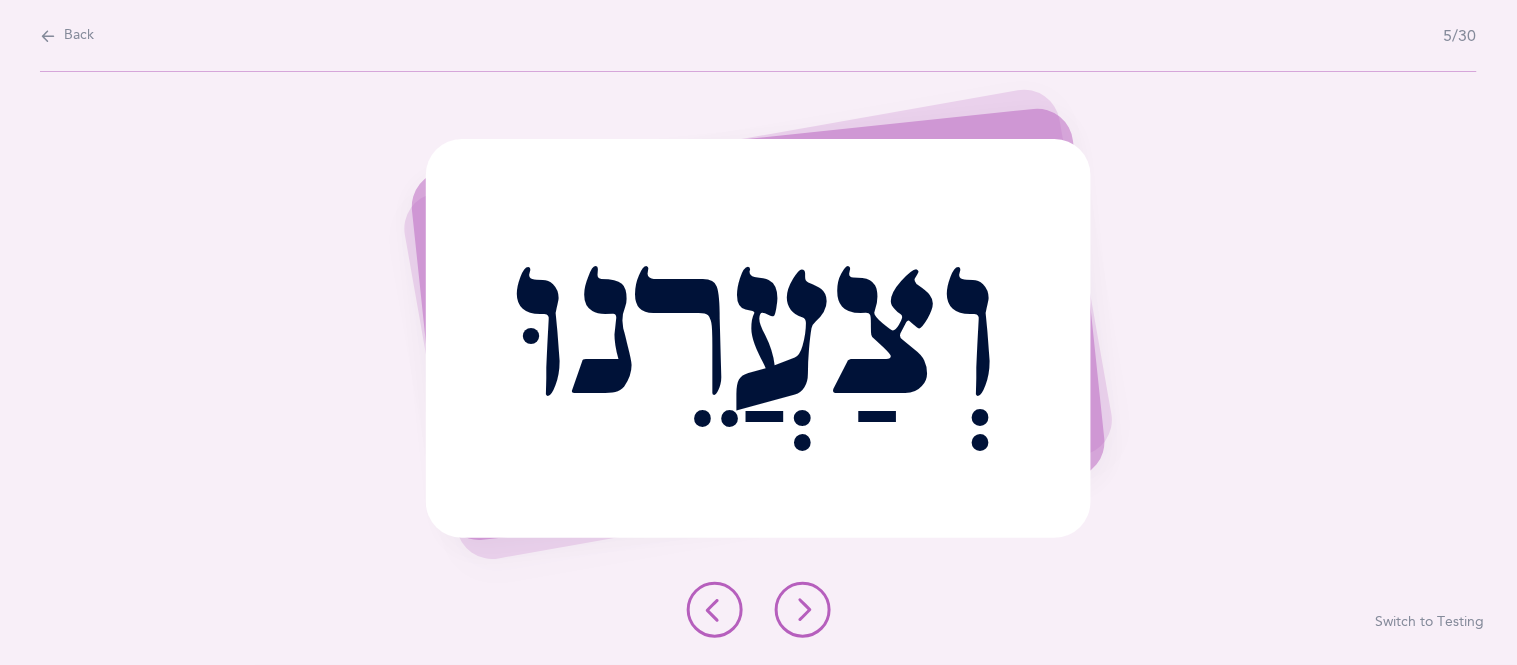 click at bounding box center (803, 610) 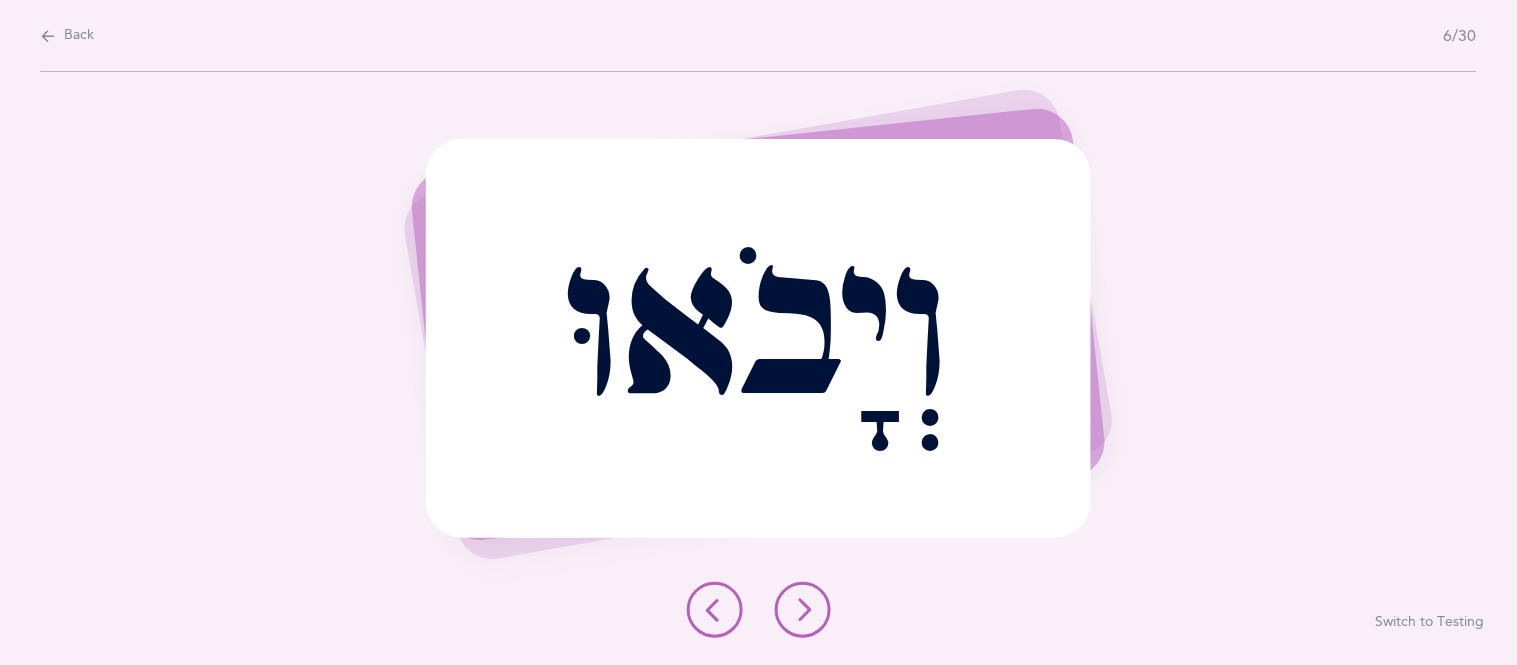 click at bounding box center (715, 610) 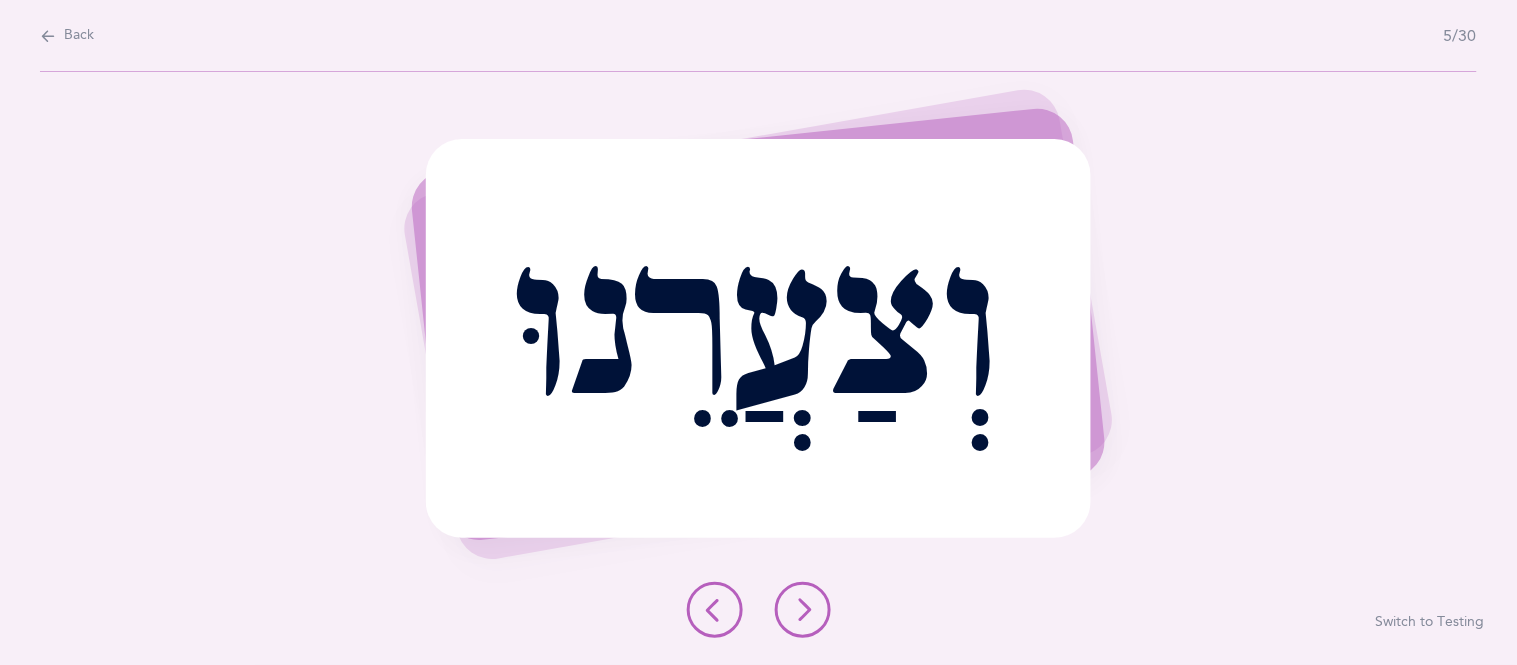 click at bounding box center [803, 610] 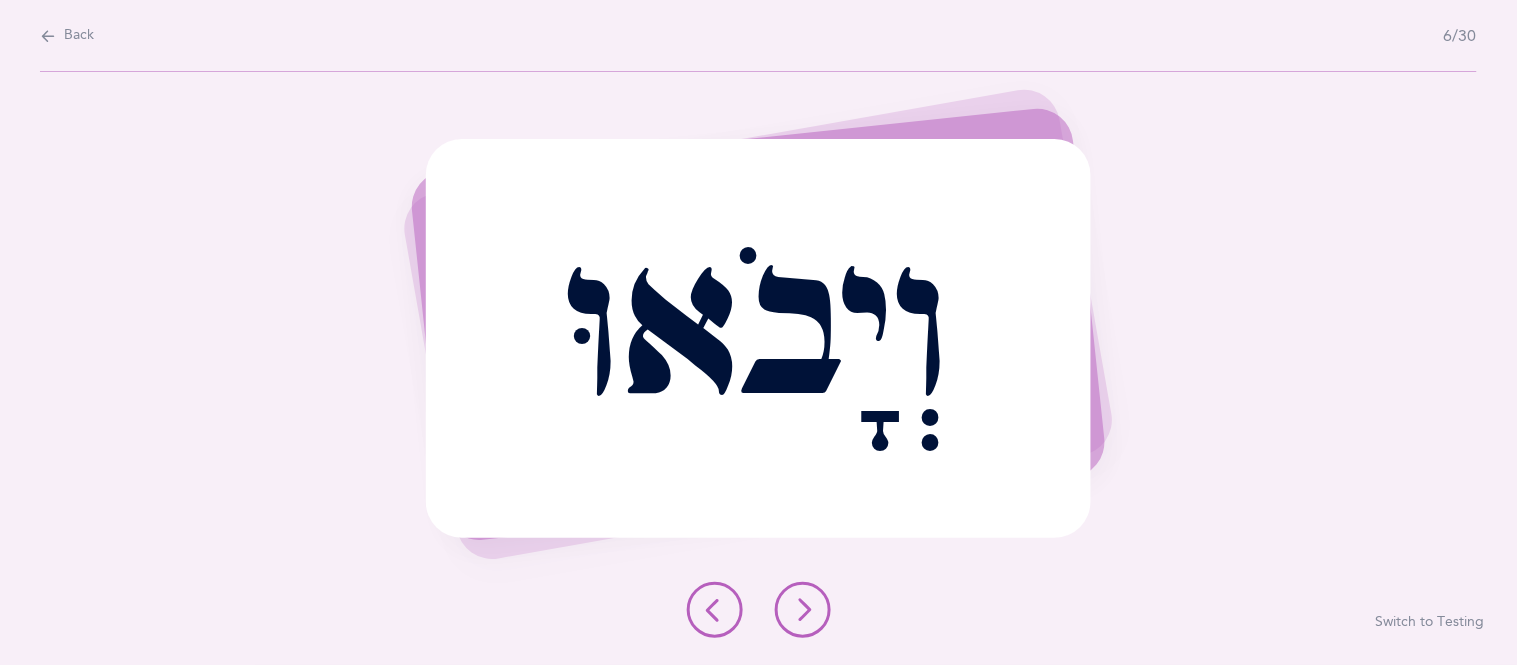 click at bounding box center (803, 610) 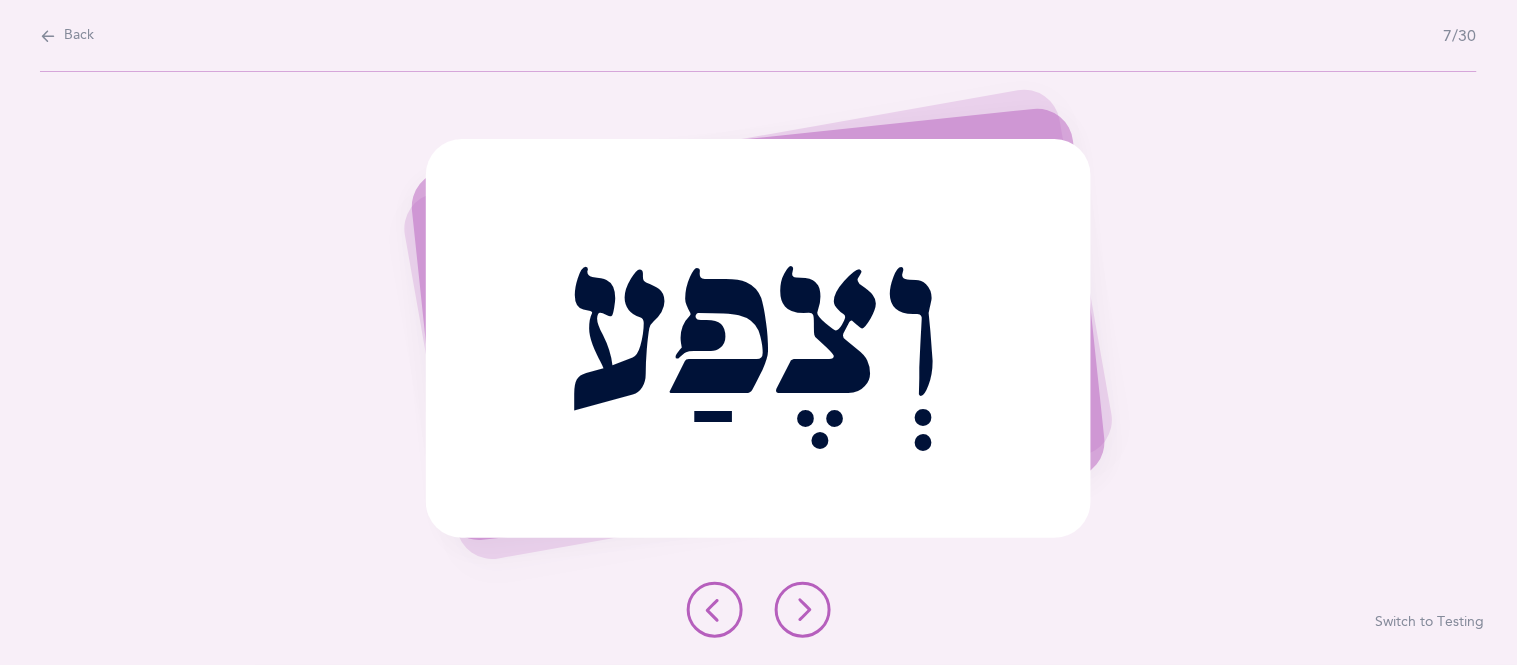 click at bounding box center [803, 610] 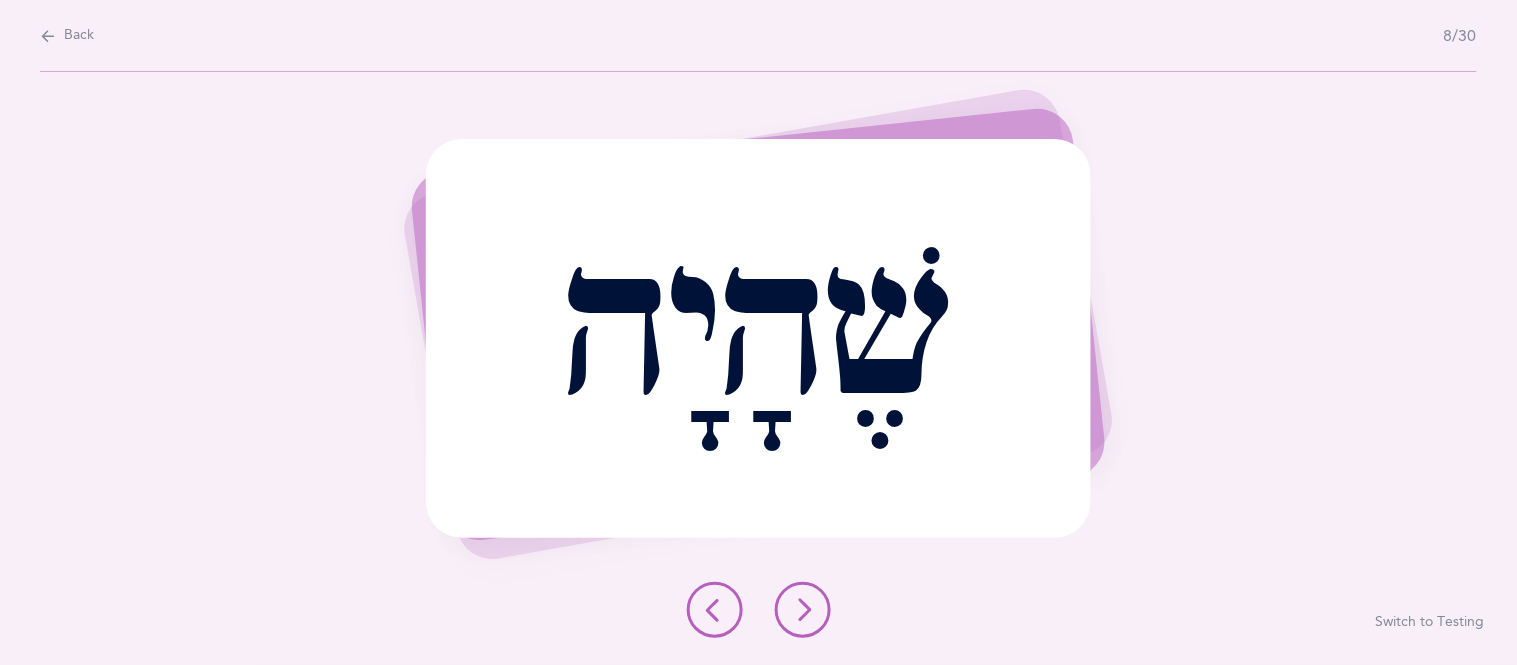 click at bounding box center (803, 610) 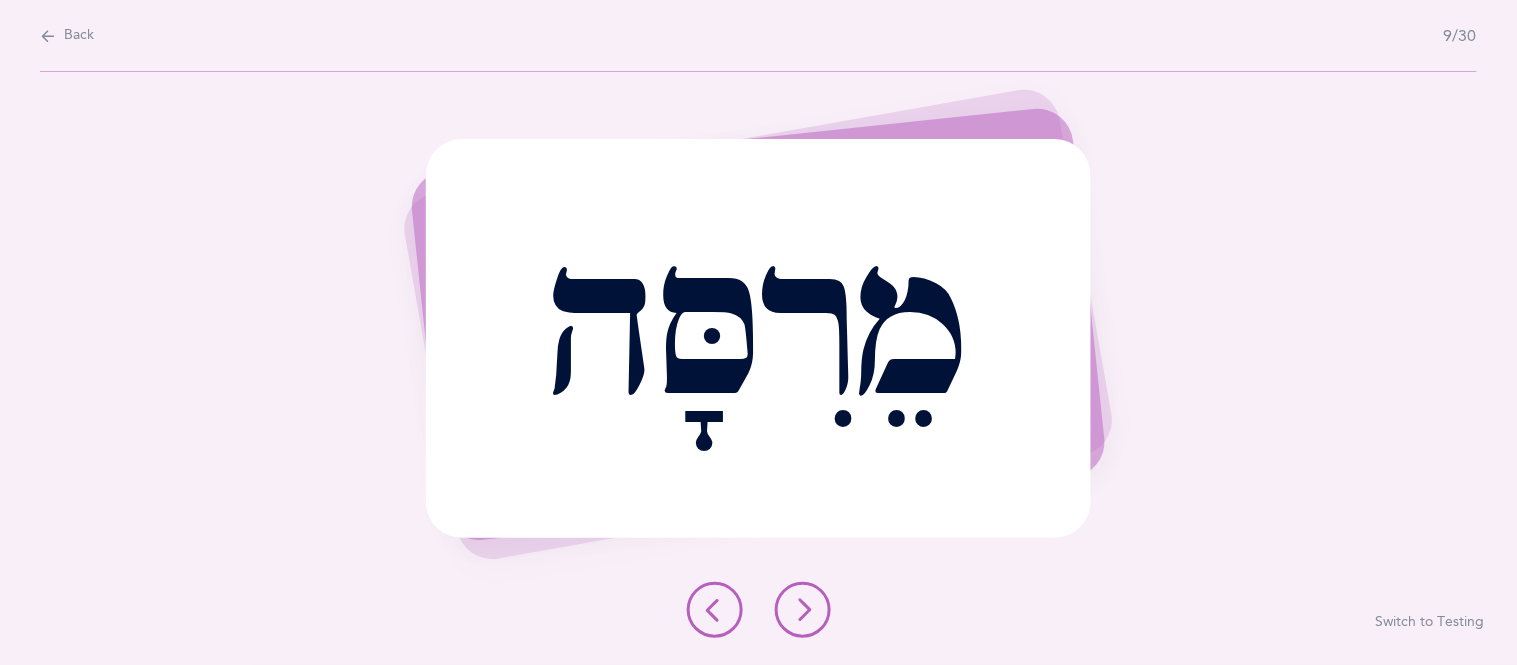click at bounding box center (803, 610) 